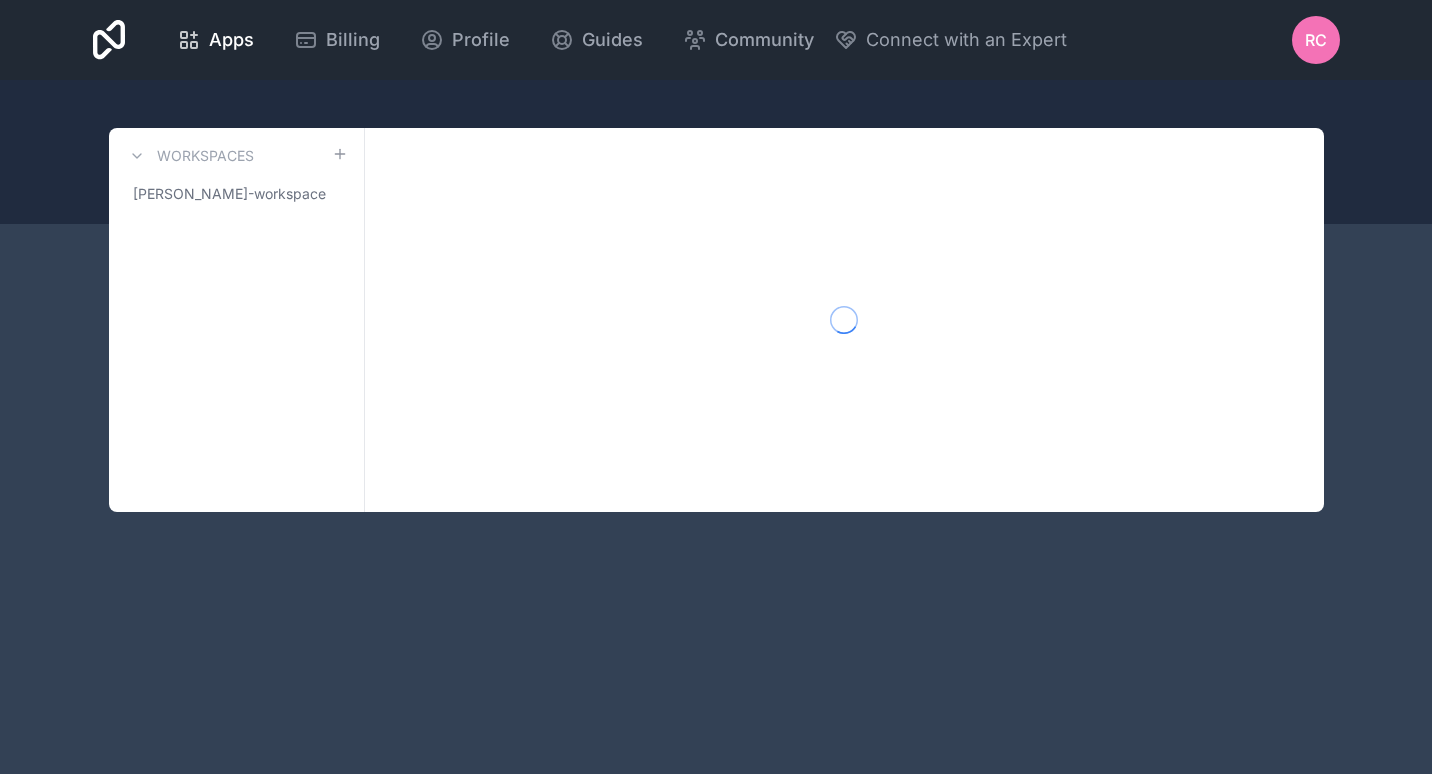 scroll, scrollTop: 0, scrollLeft: 0, axis: both 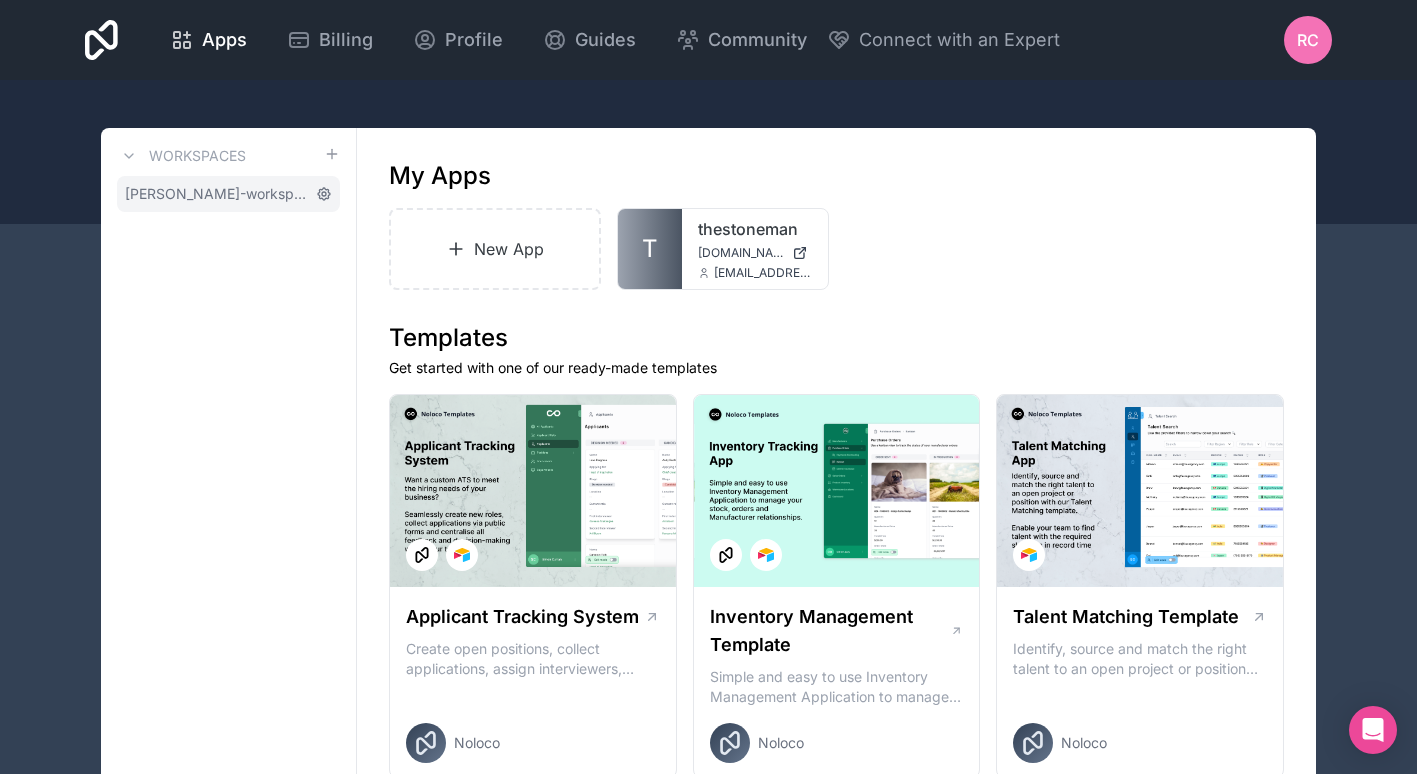 click 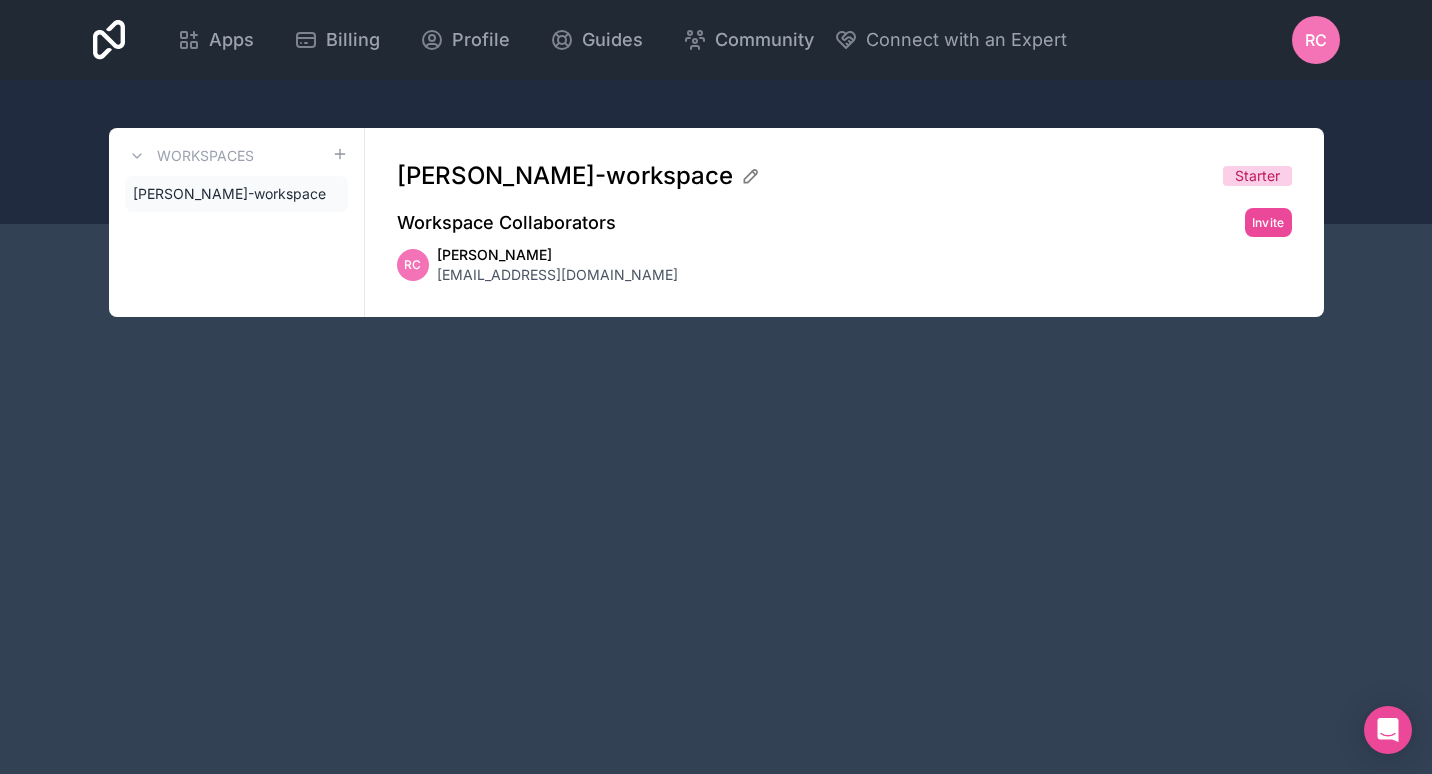 click 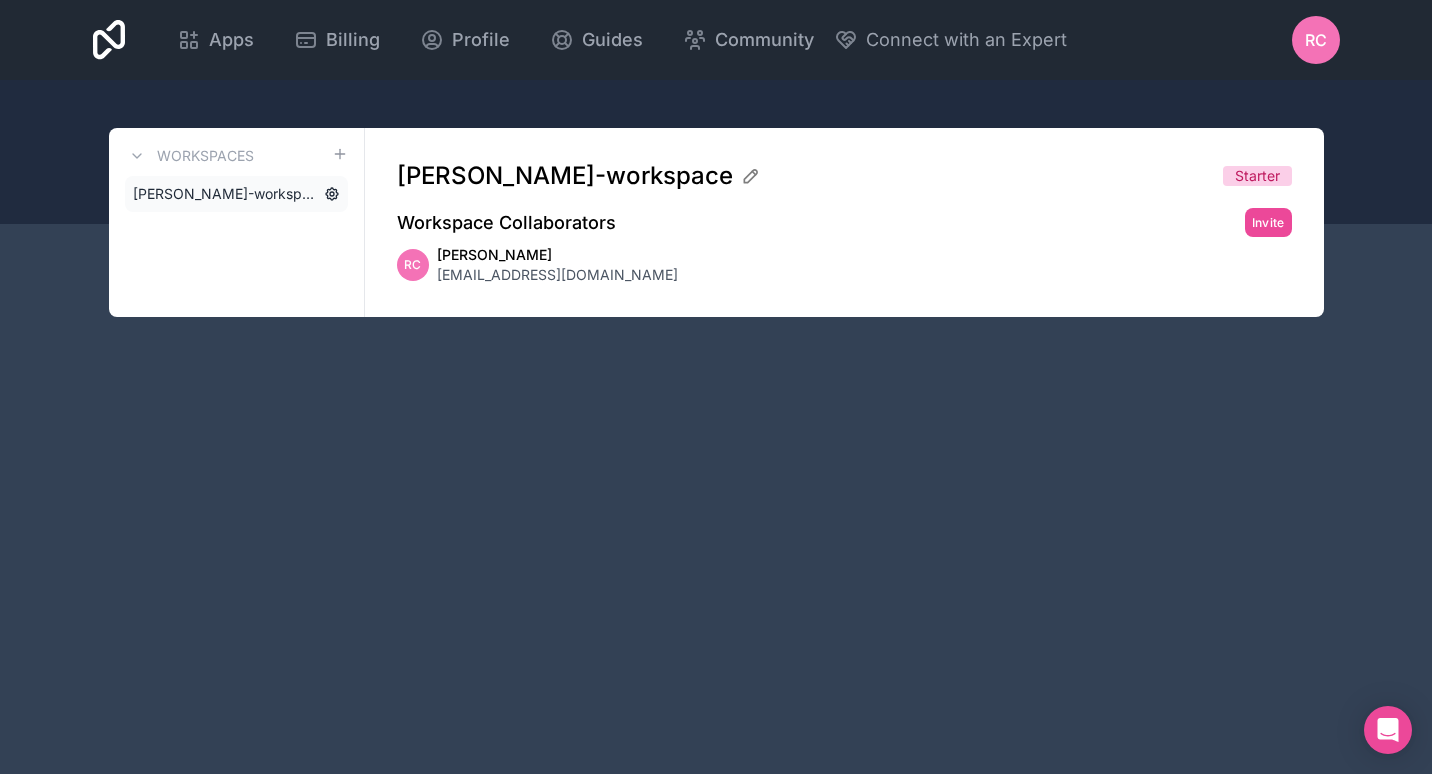 click 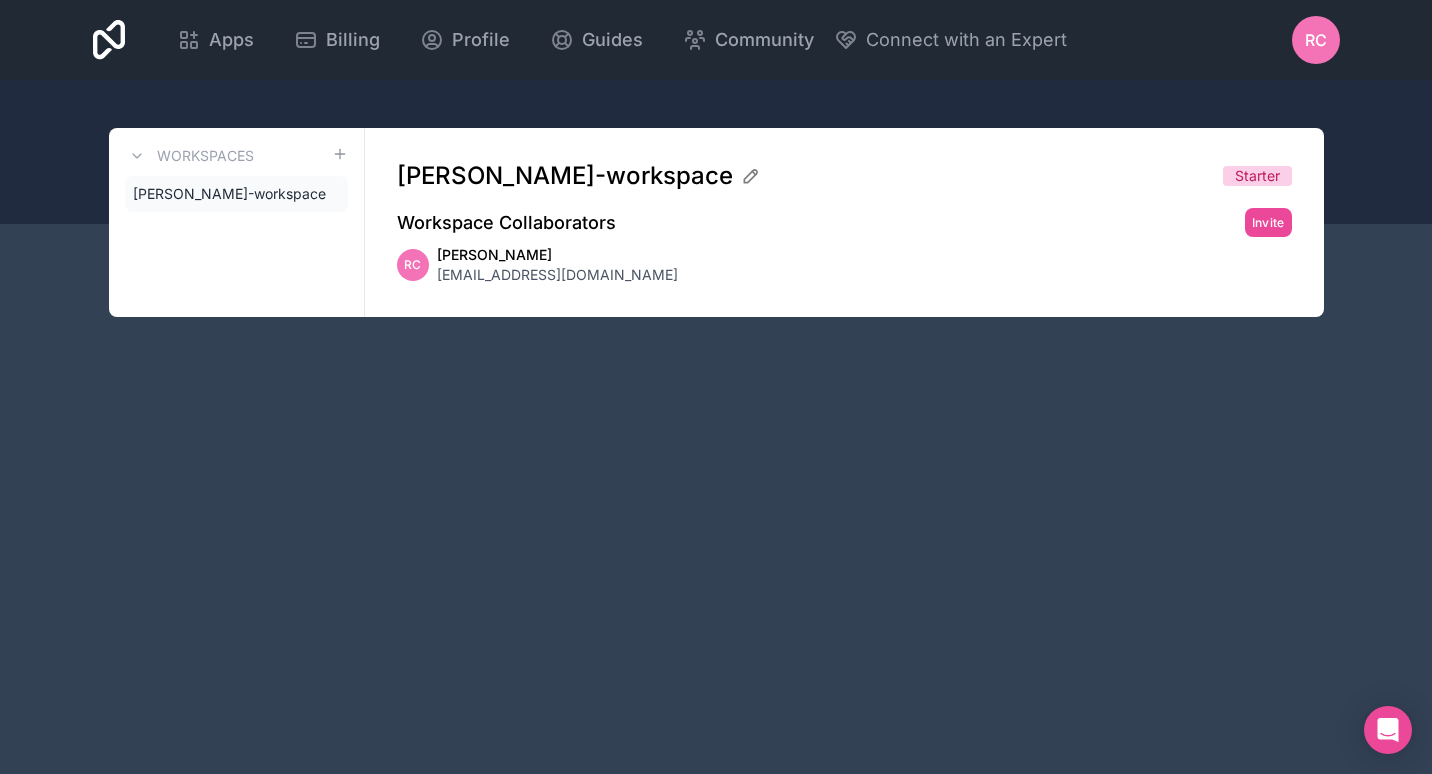 click on "RC Ryan Candow raz@bayasupply.com.au" at bounding box center (844, 265) 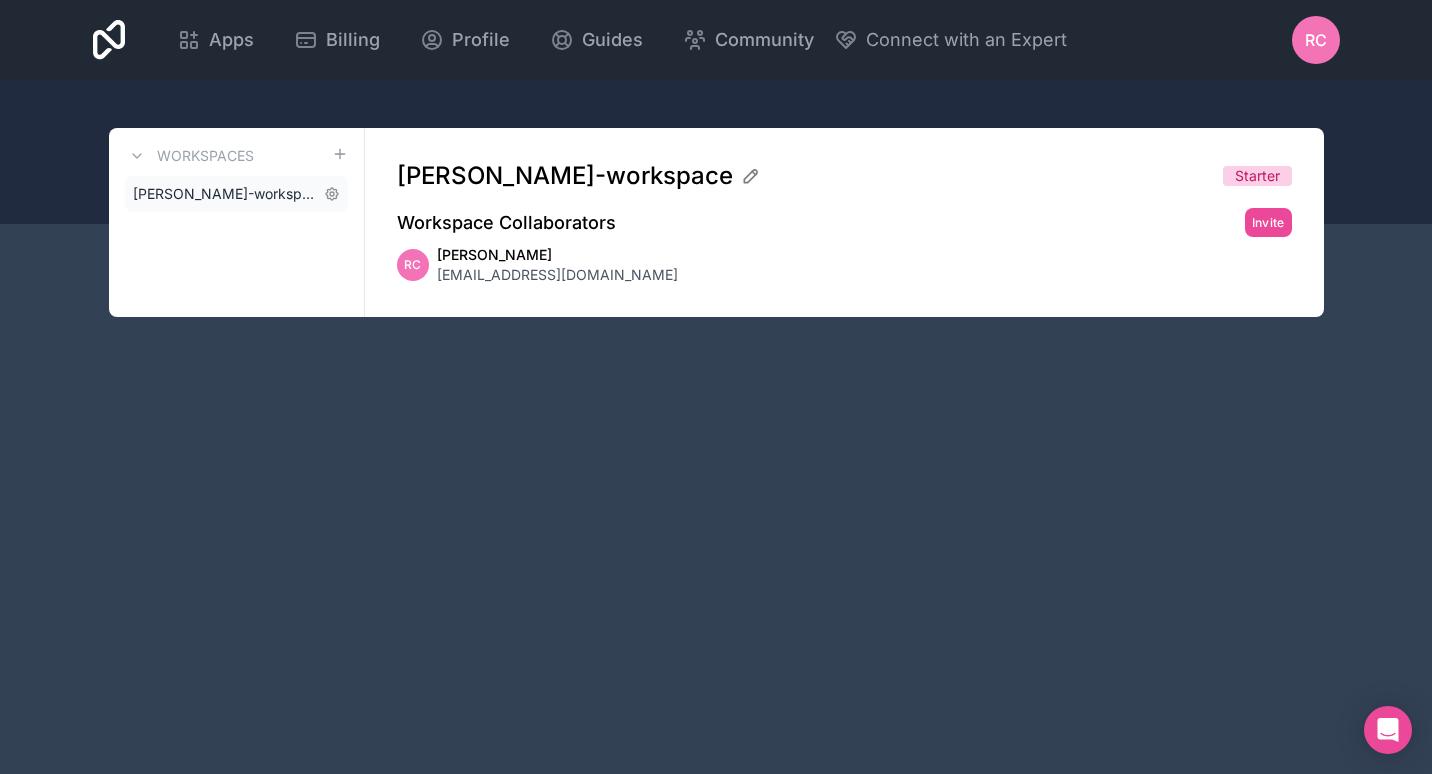 click on "ryan-candow-workspace" at bounding box center [224, 194] 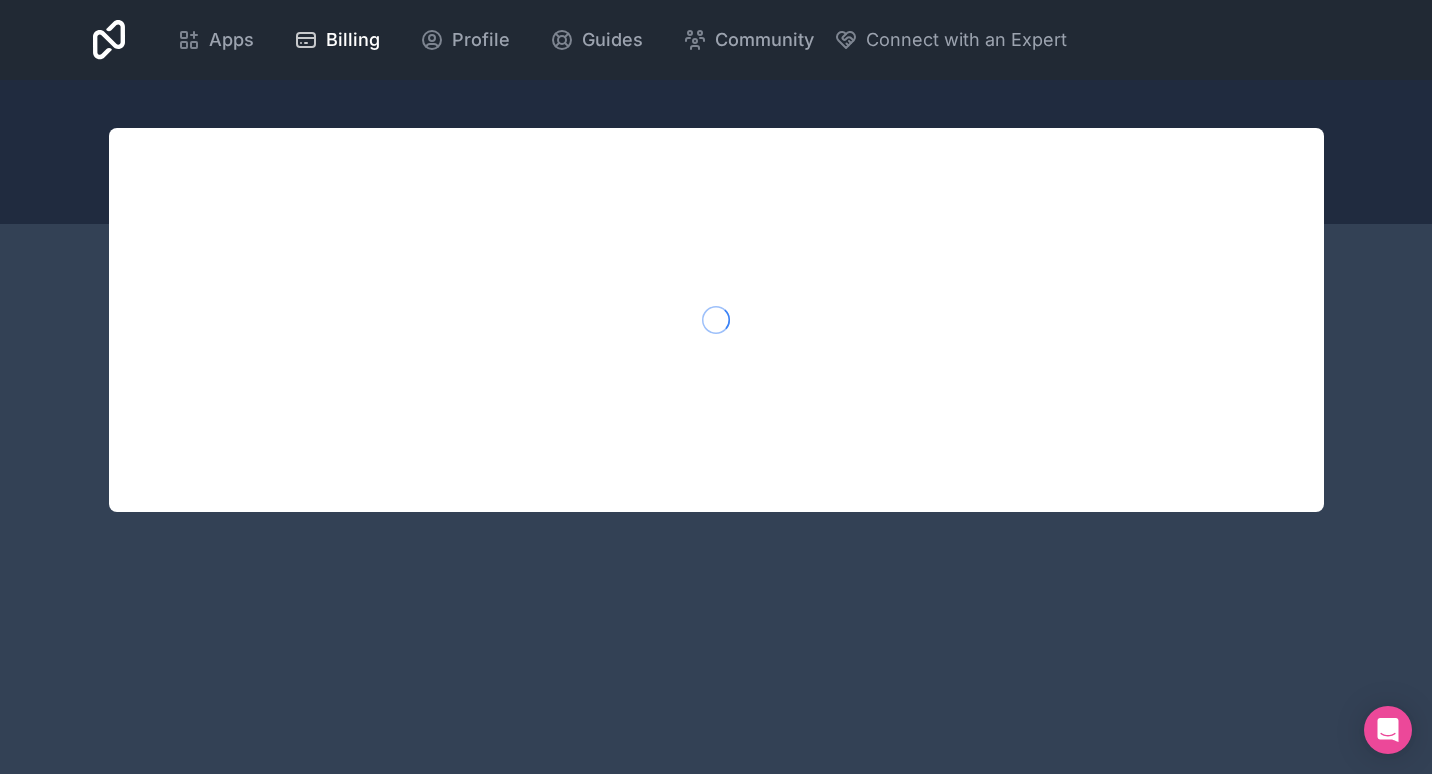 scroll, scrollTop: 0, scrollLeft: 0, axis: both 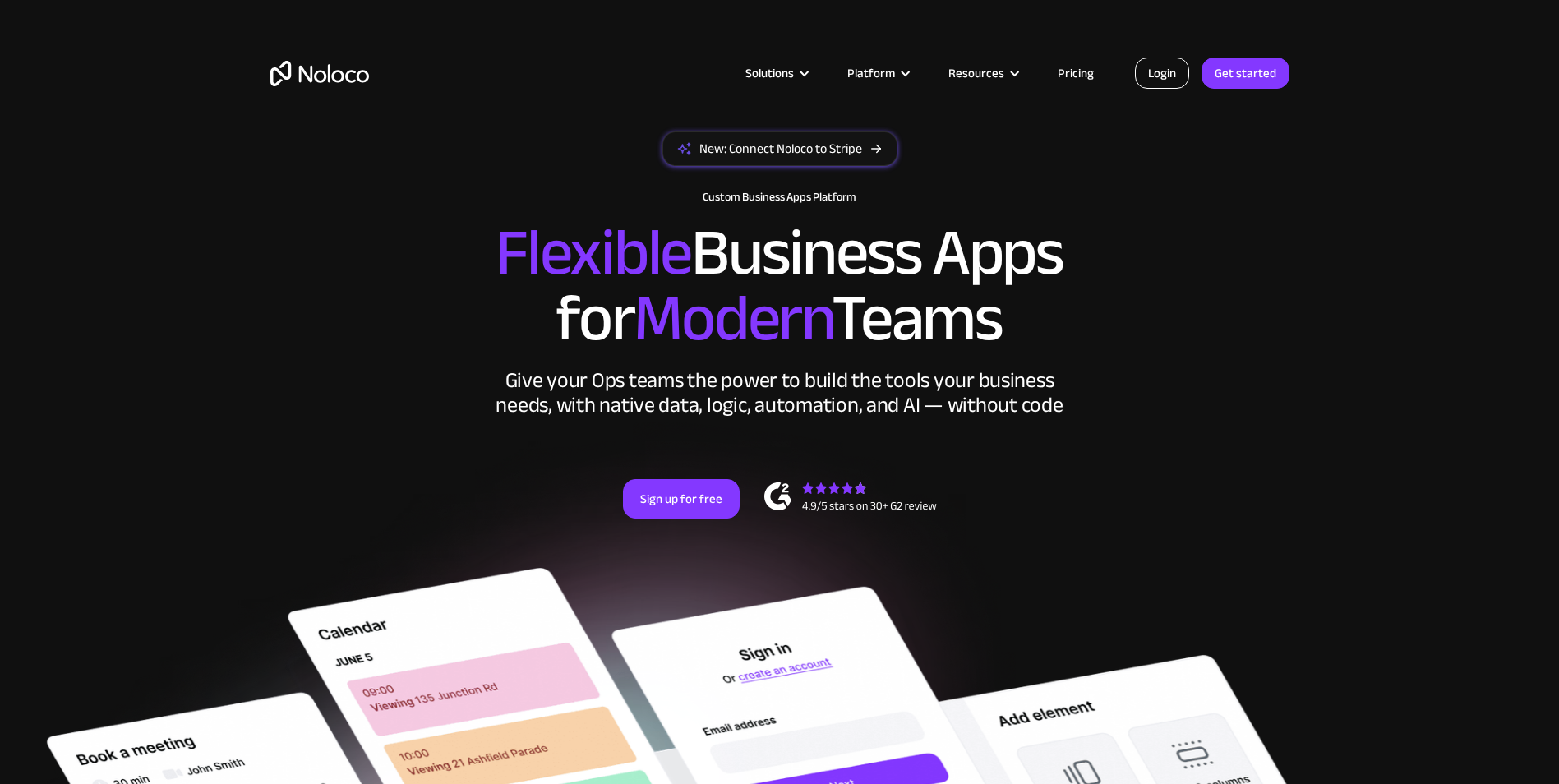 click on "Login" at bounding box center (1162, 73) 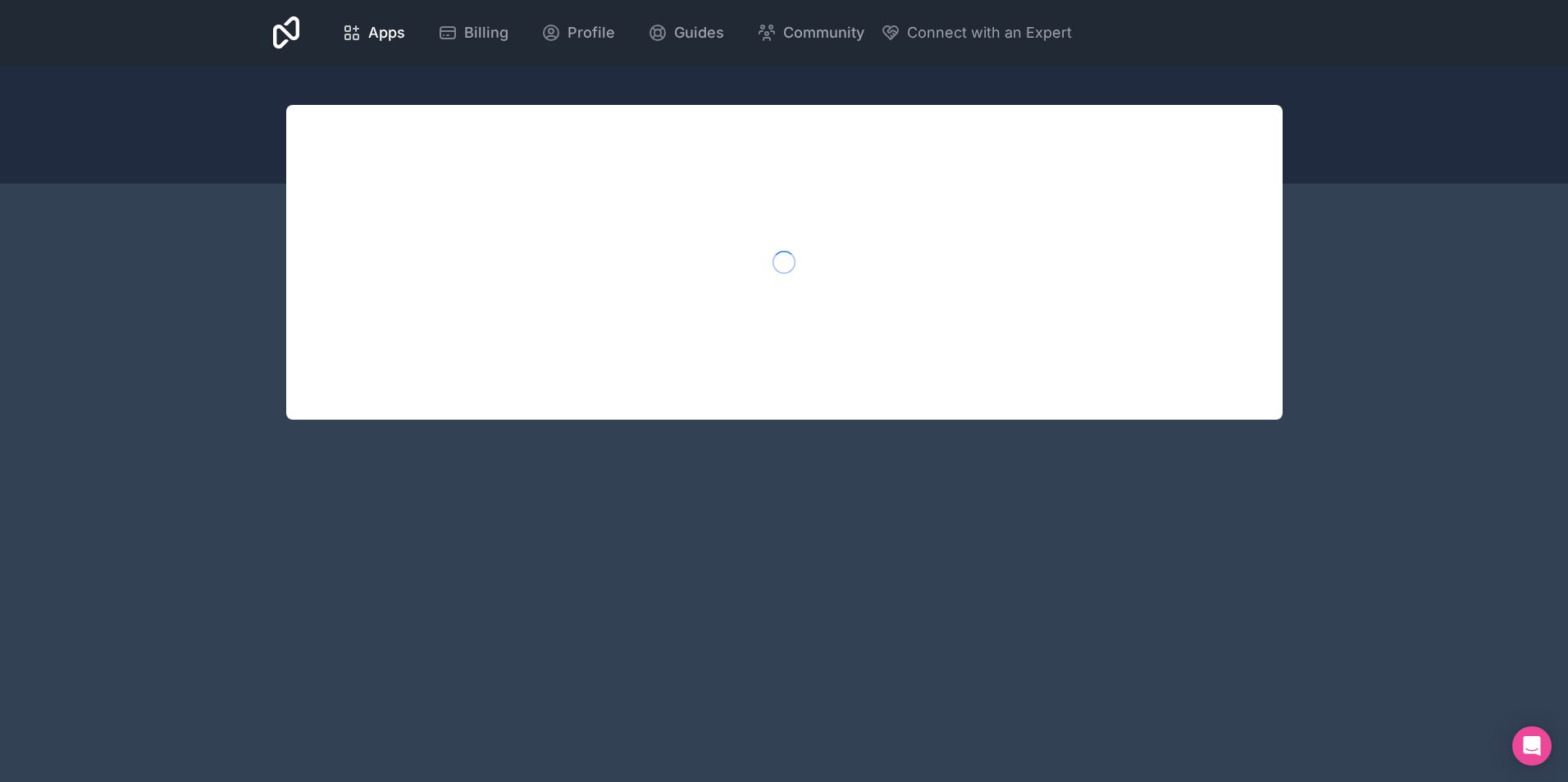 scroll, scrollTop: 0, scrollLeft: 0, axis: both 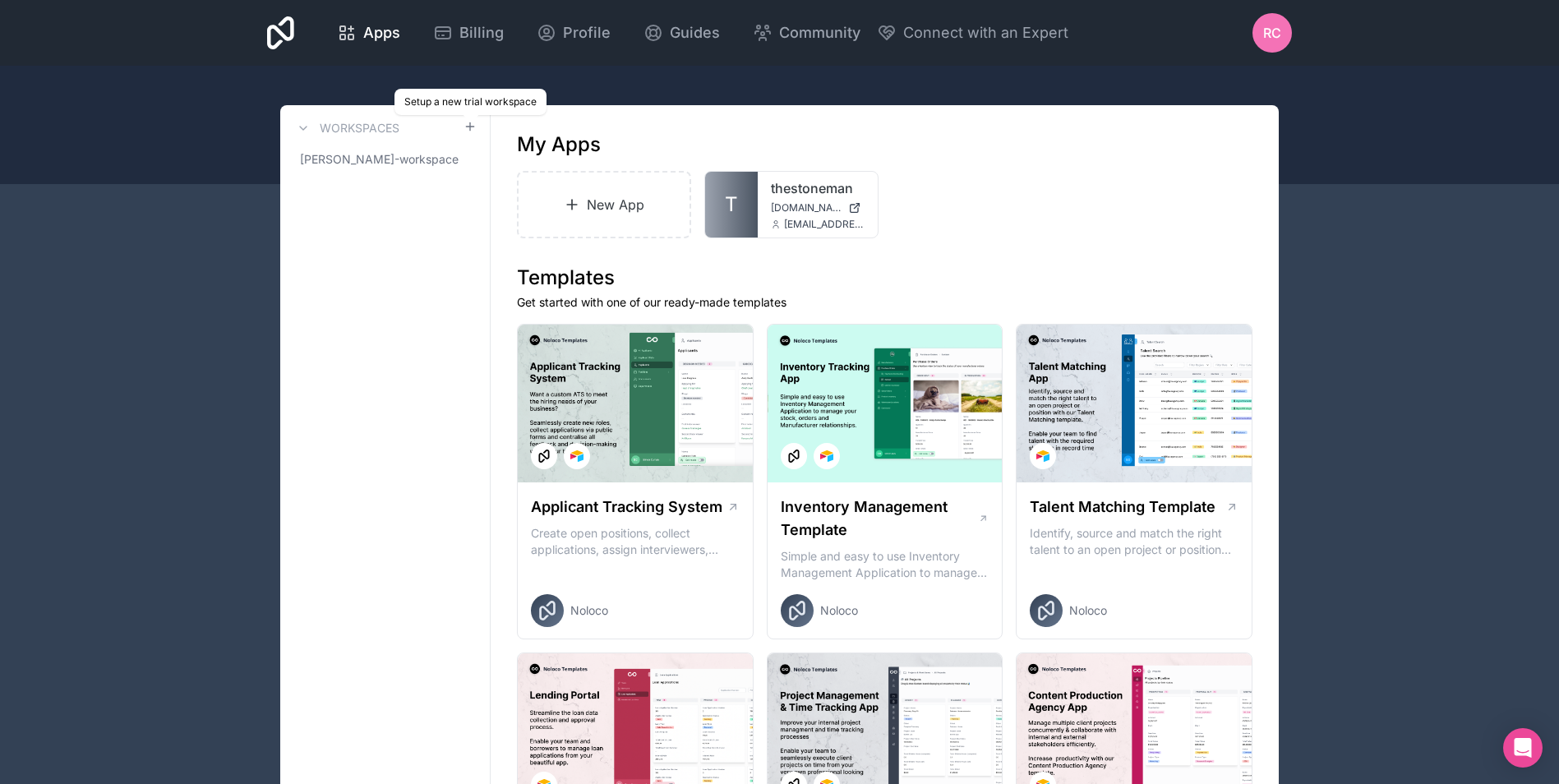 click 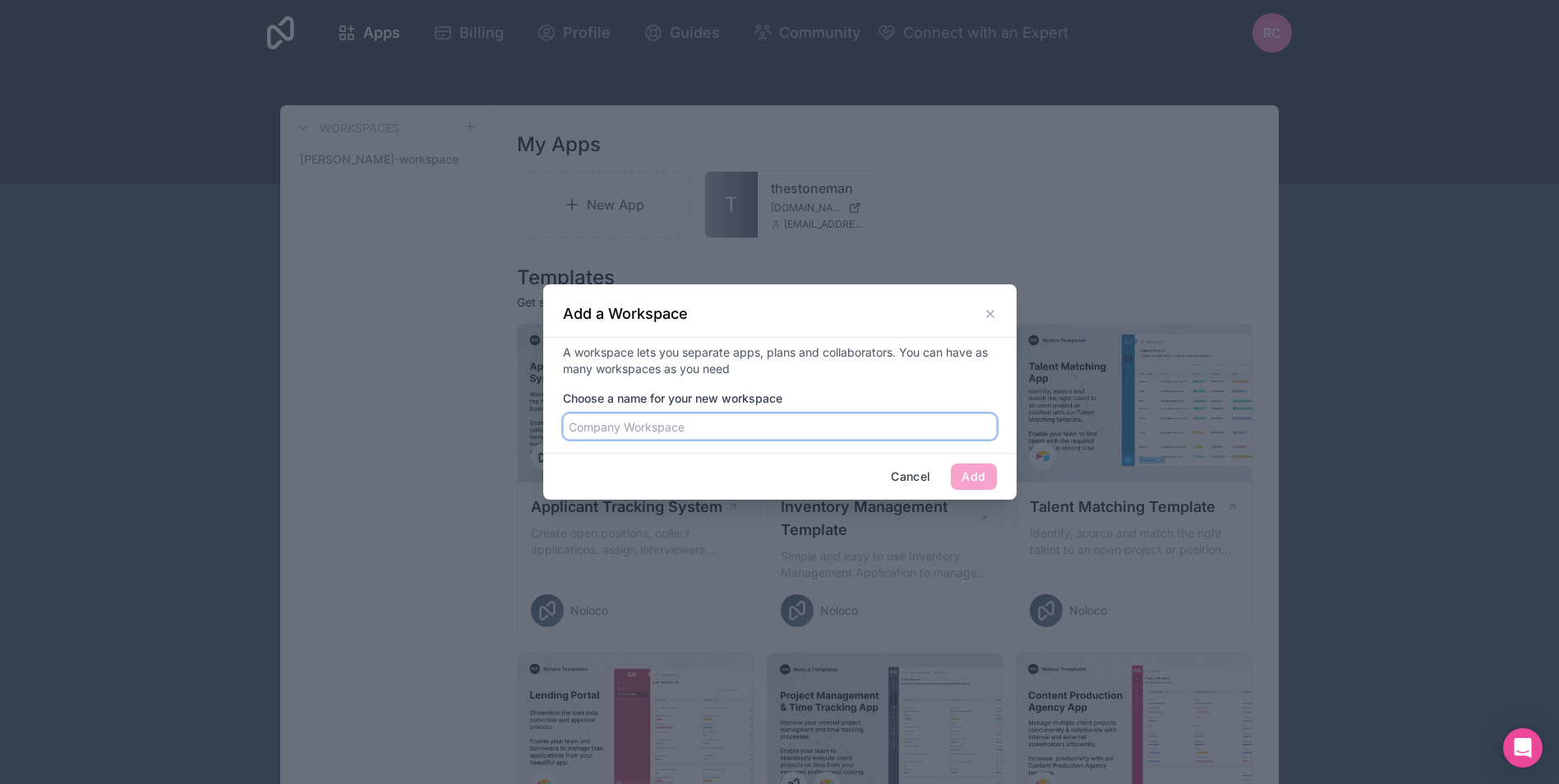 click on "Choose a name for your new workspace" at bounding box center (780, 427) 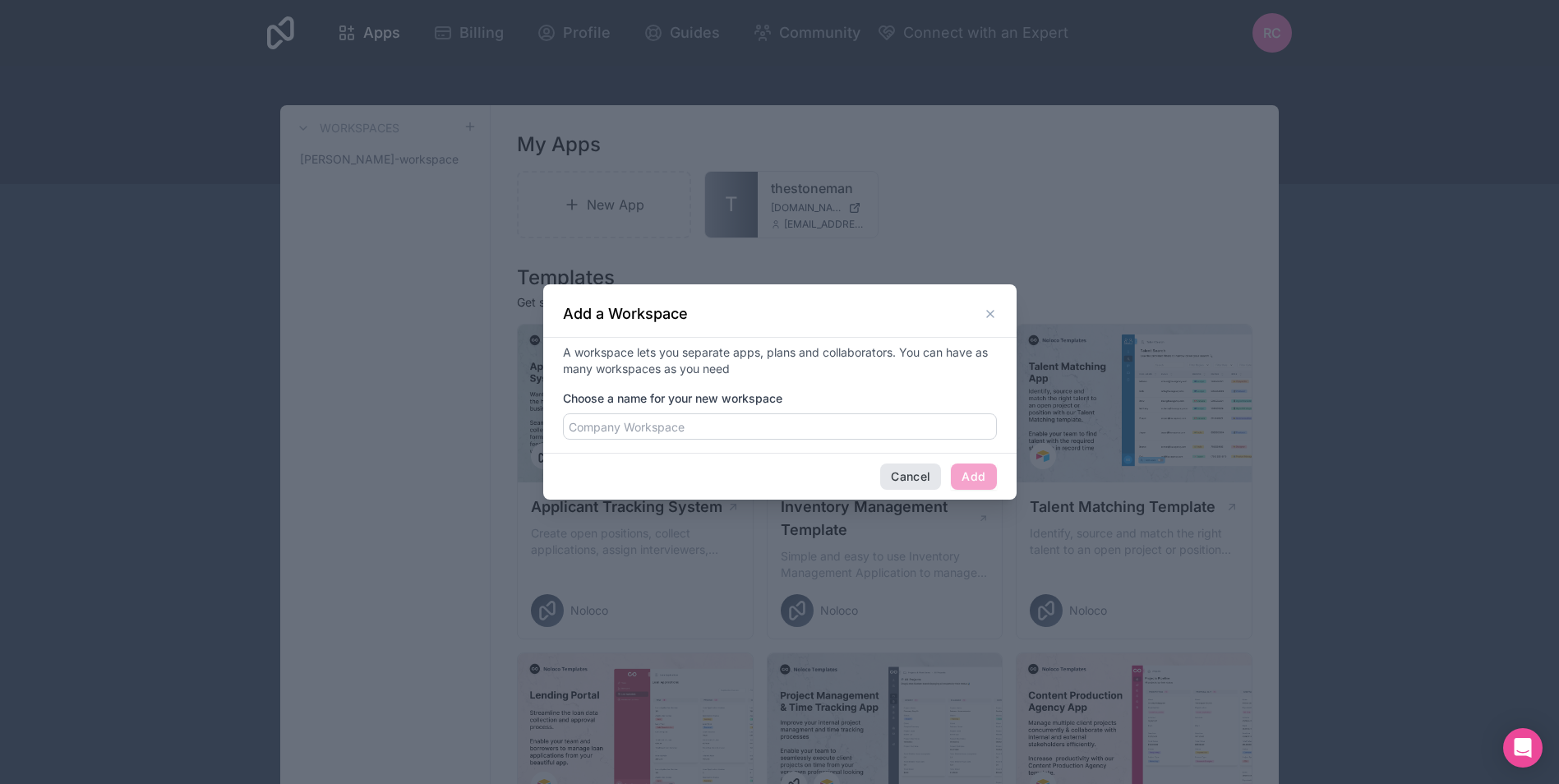 click on "Cancel" at bounding box center (911, 477) 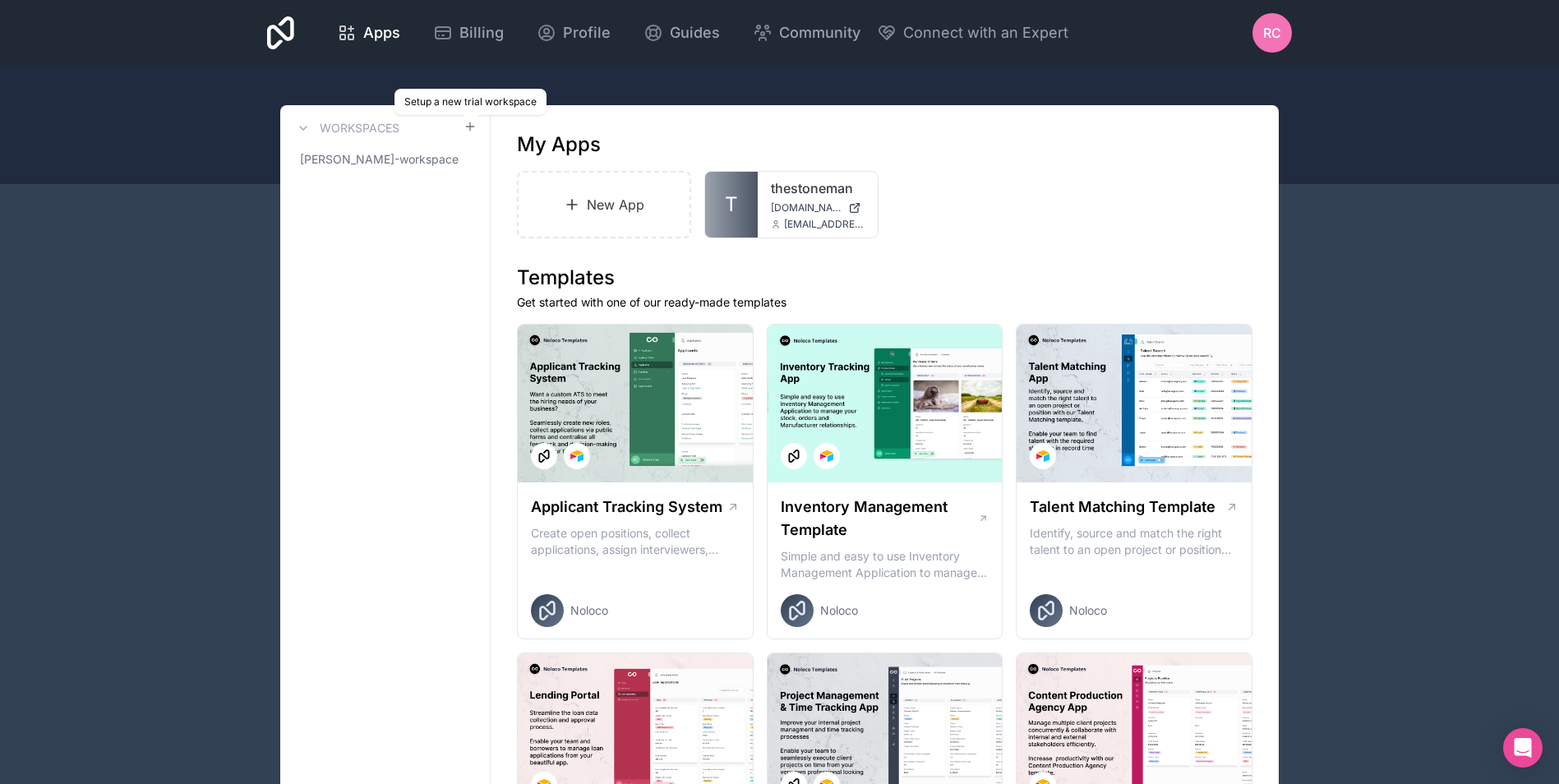 click 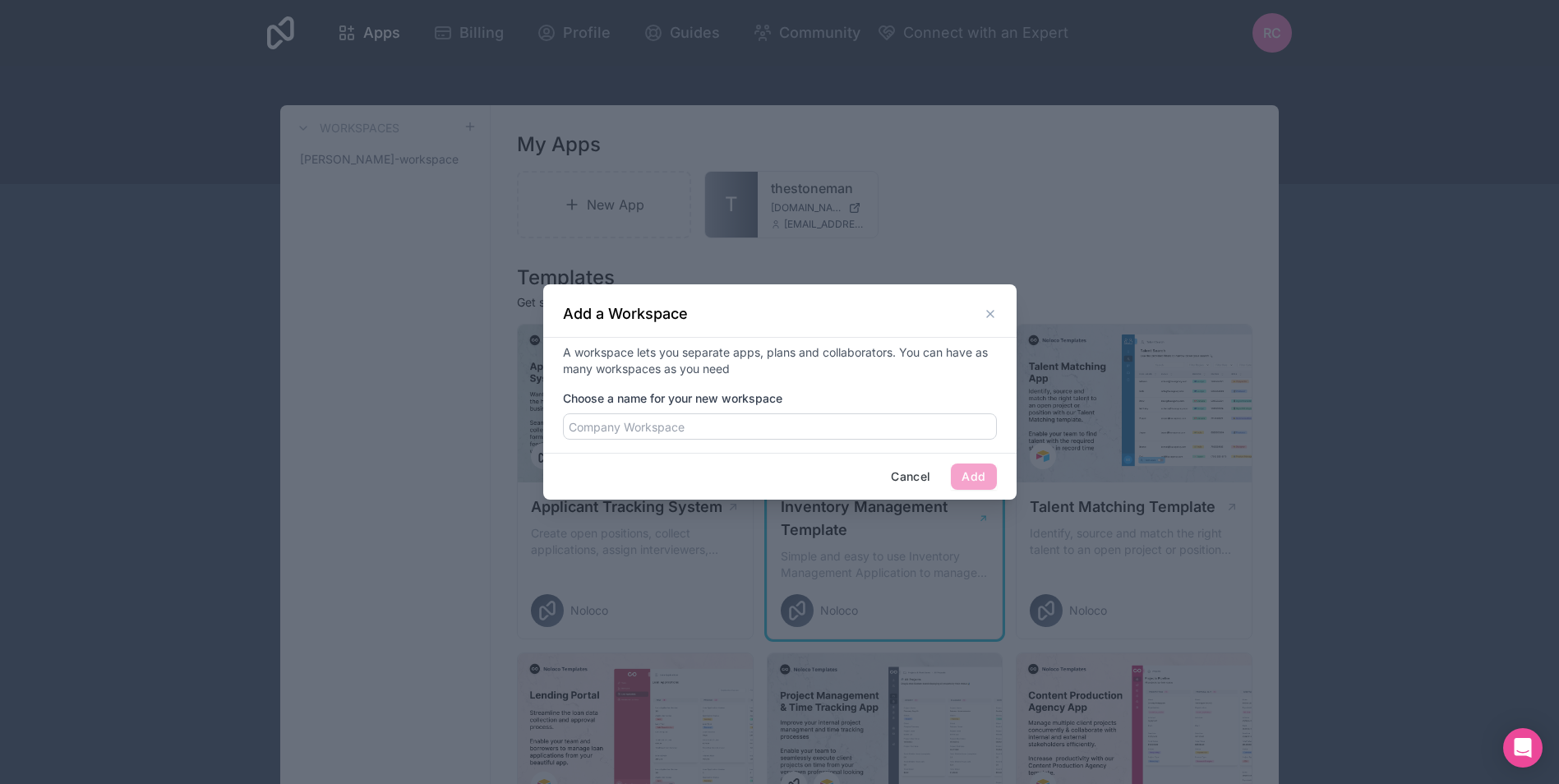 click on "Cancel" at bounding box center [911, 477] 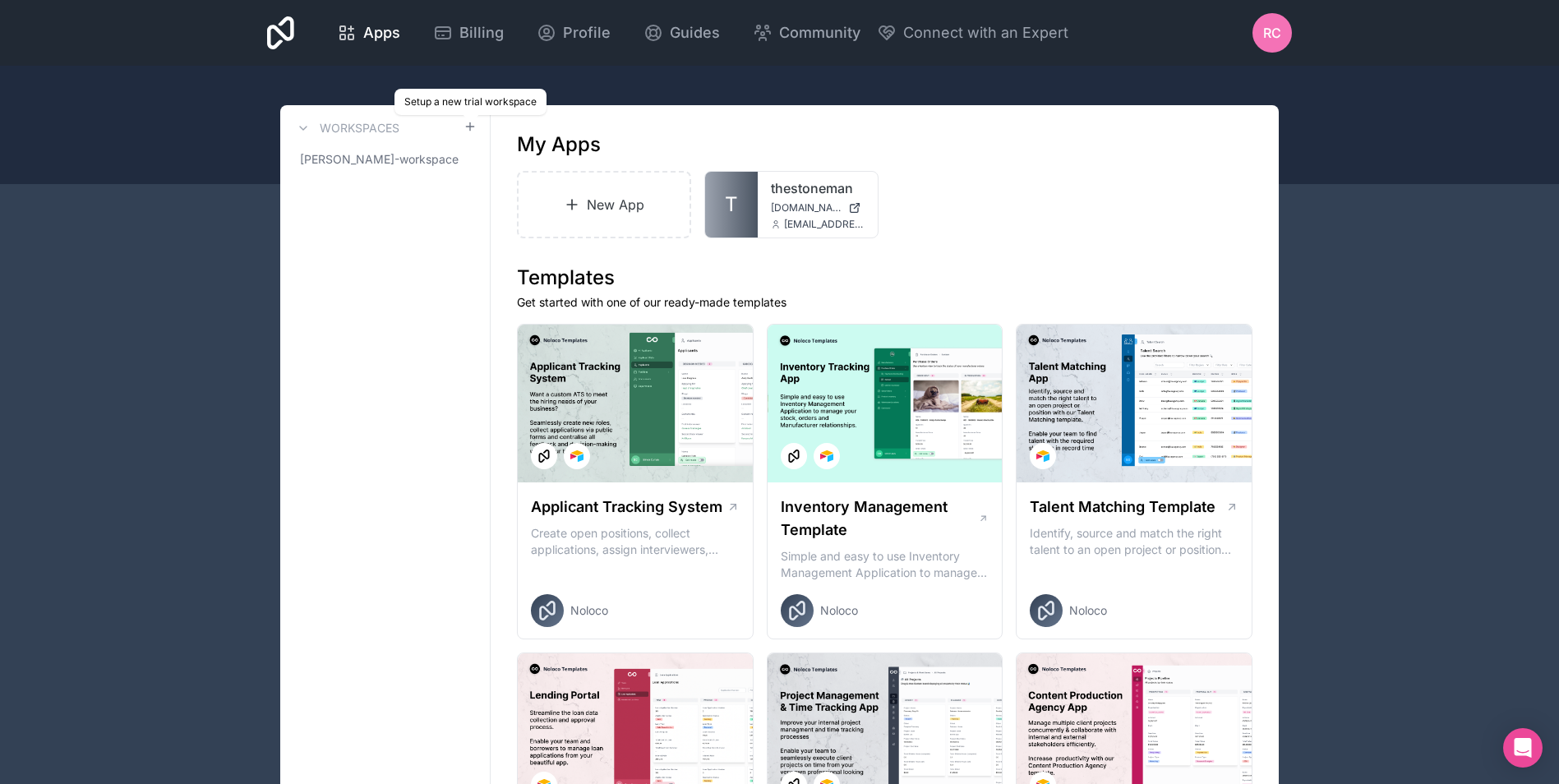 click 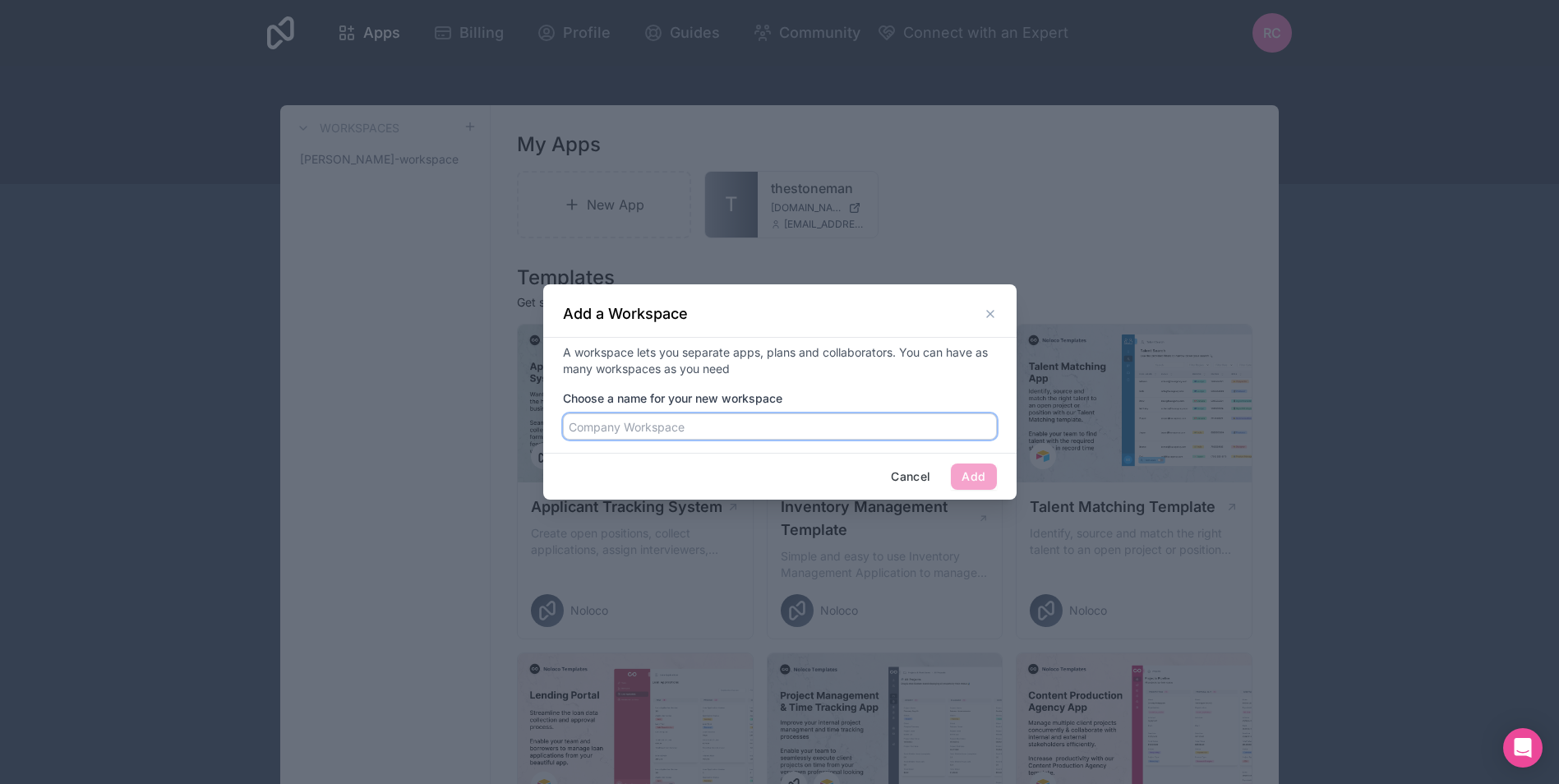 click on "Choose a name for your new workspace" at bounding box center (780, 427) 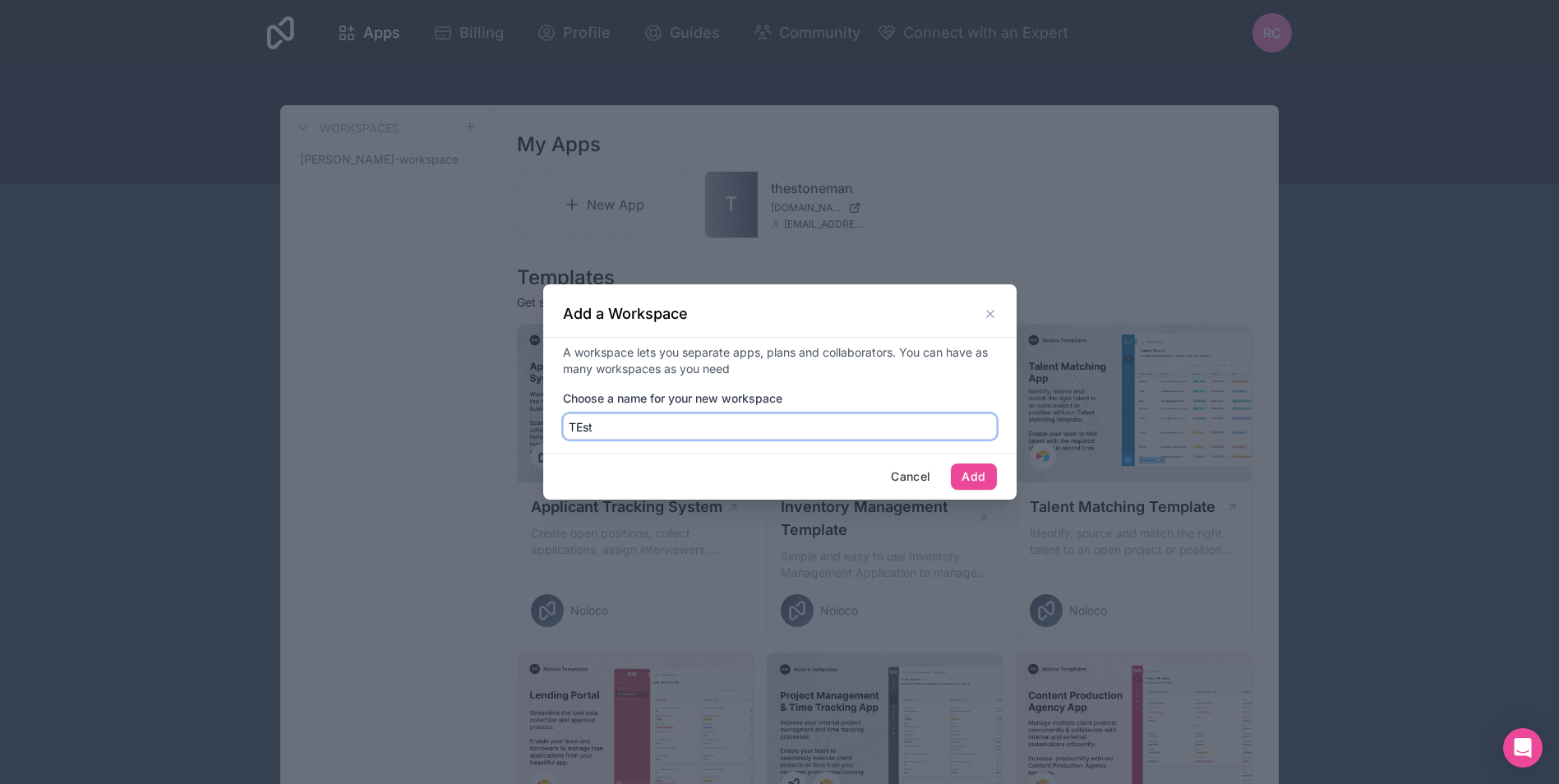 type on "TEst" 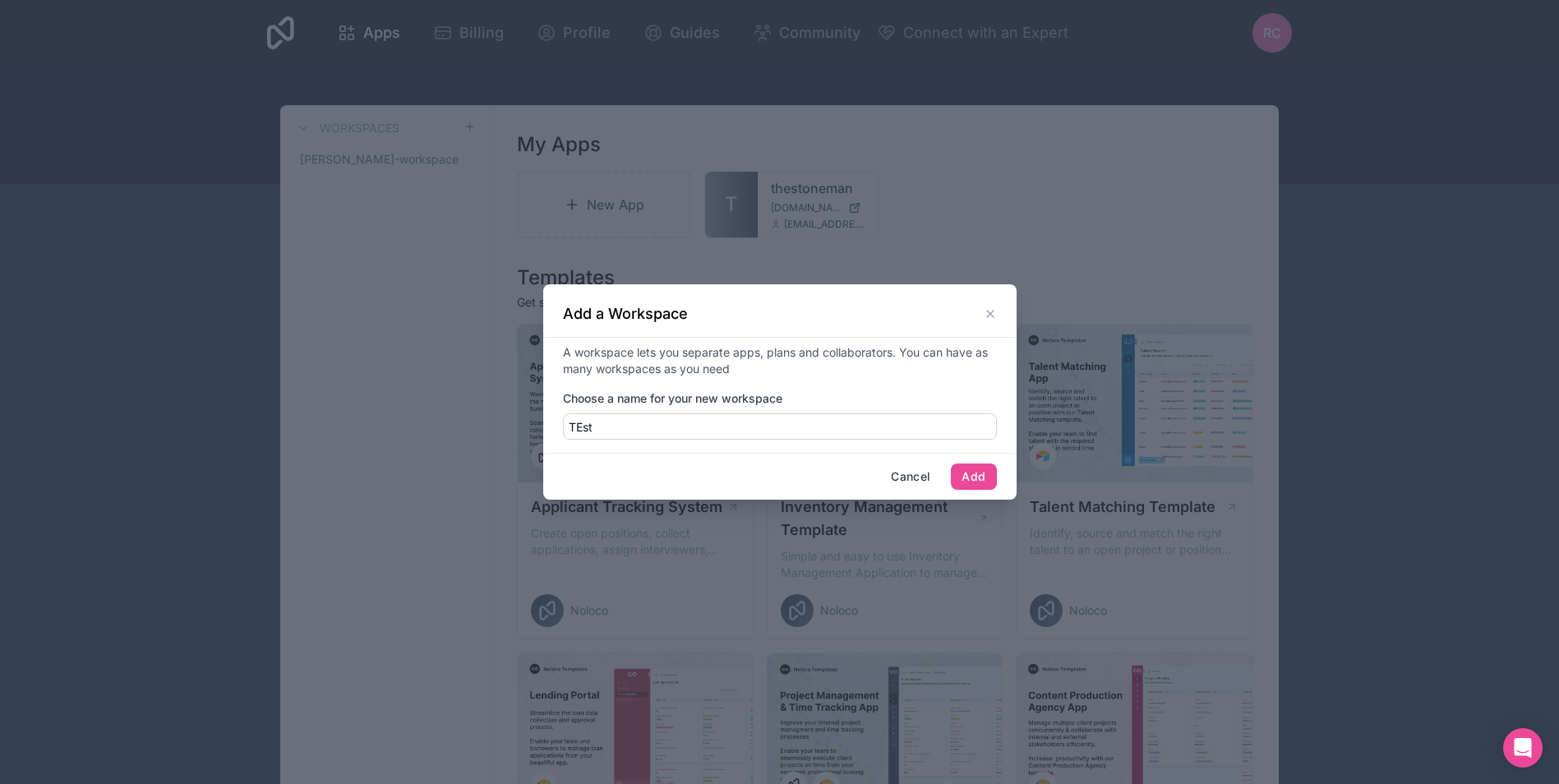 type 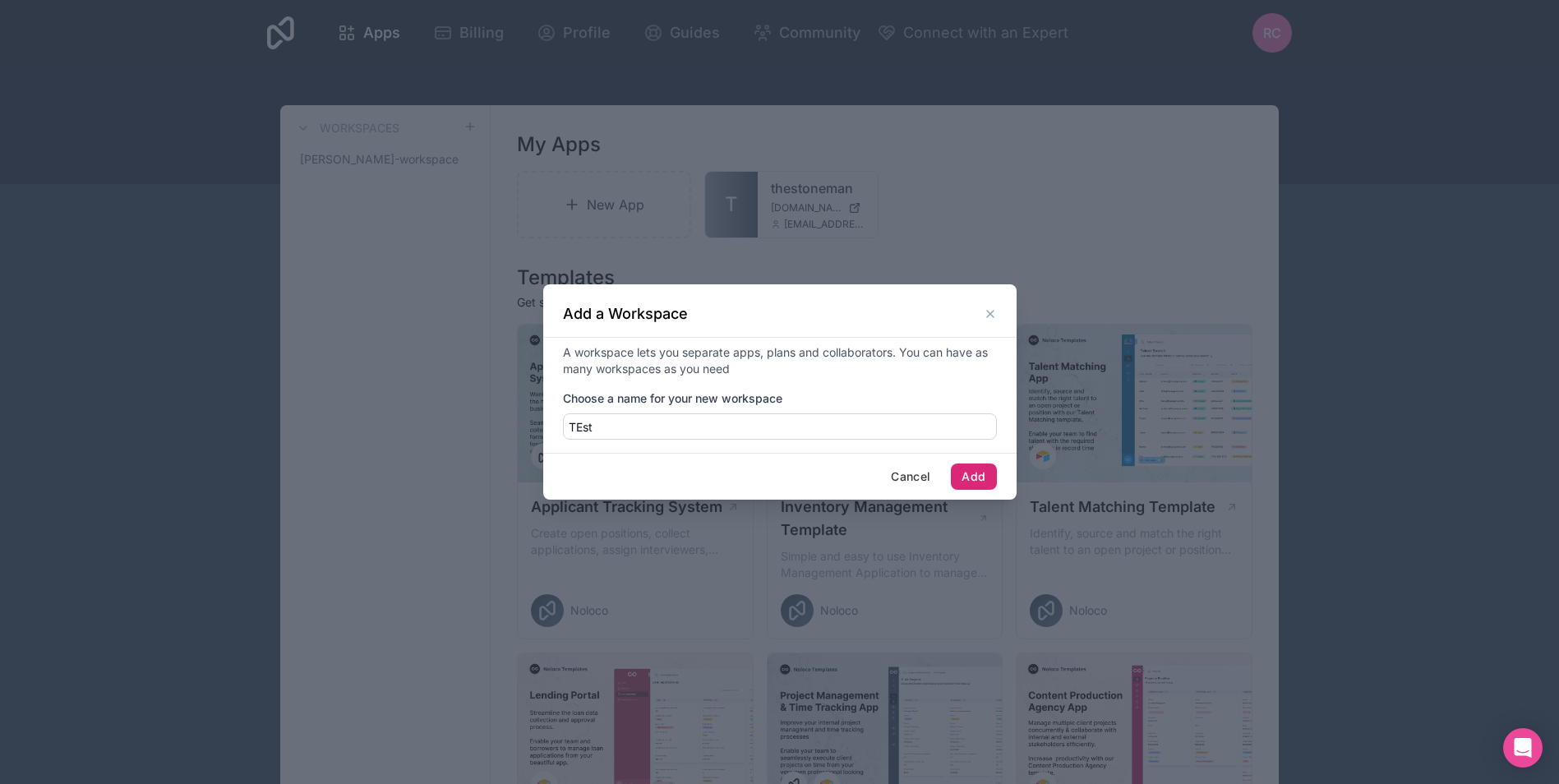 click on "Add" at bounding box center (973, 477) 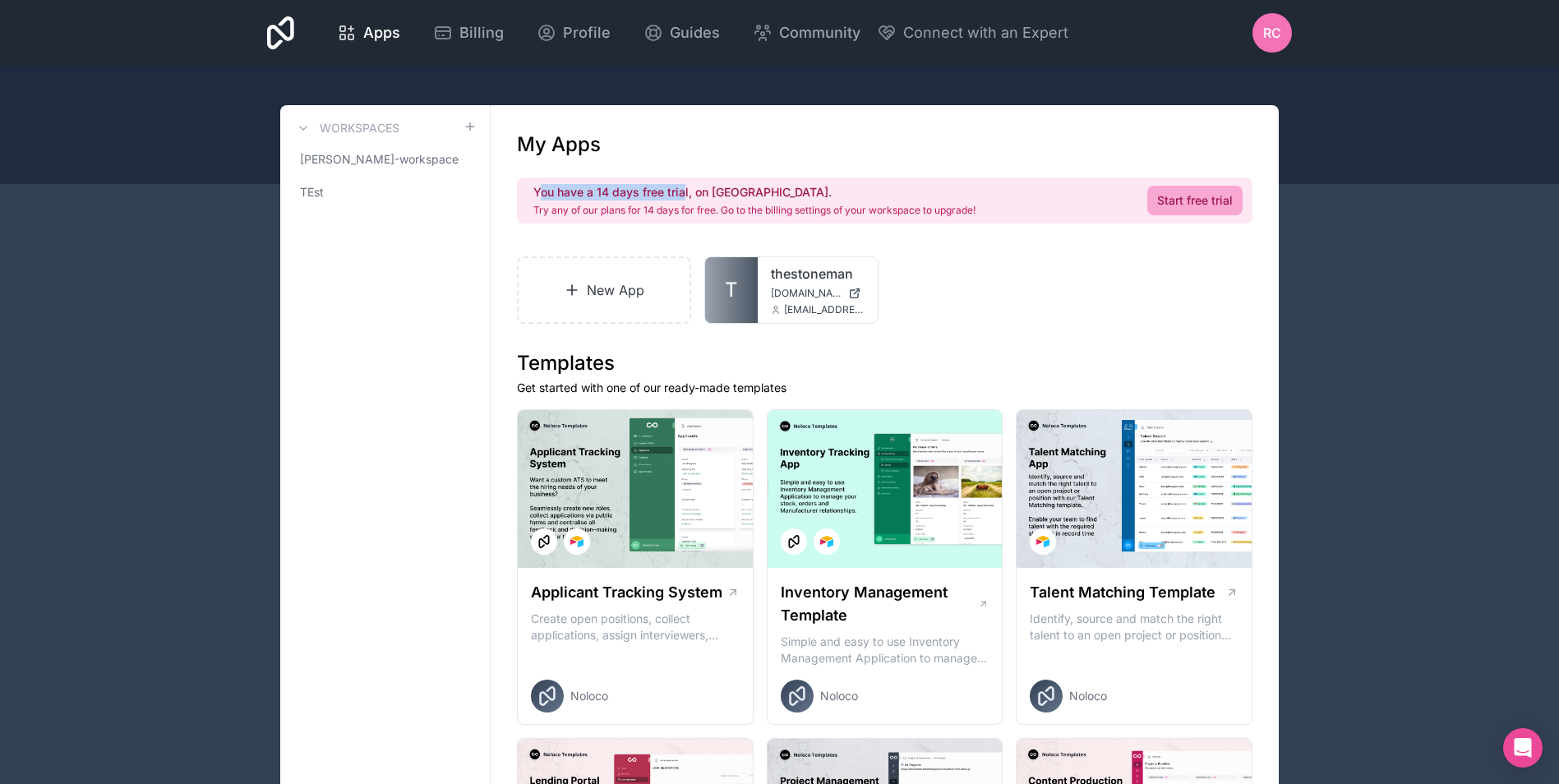 drag, startPoint x: 540, startPoint y: 194, endPoint x: 683, endPoint y: 192, distance: 143.01399 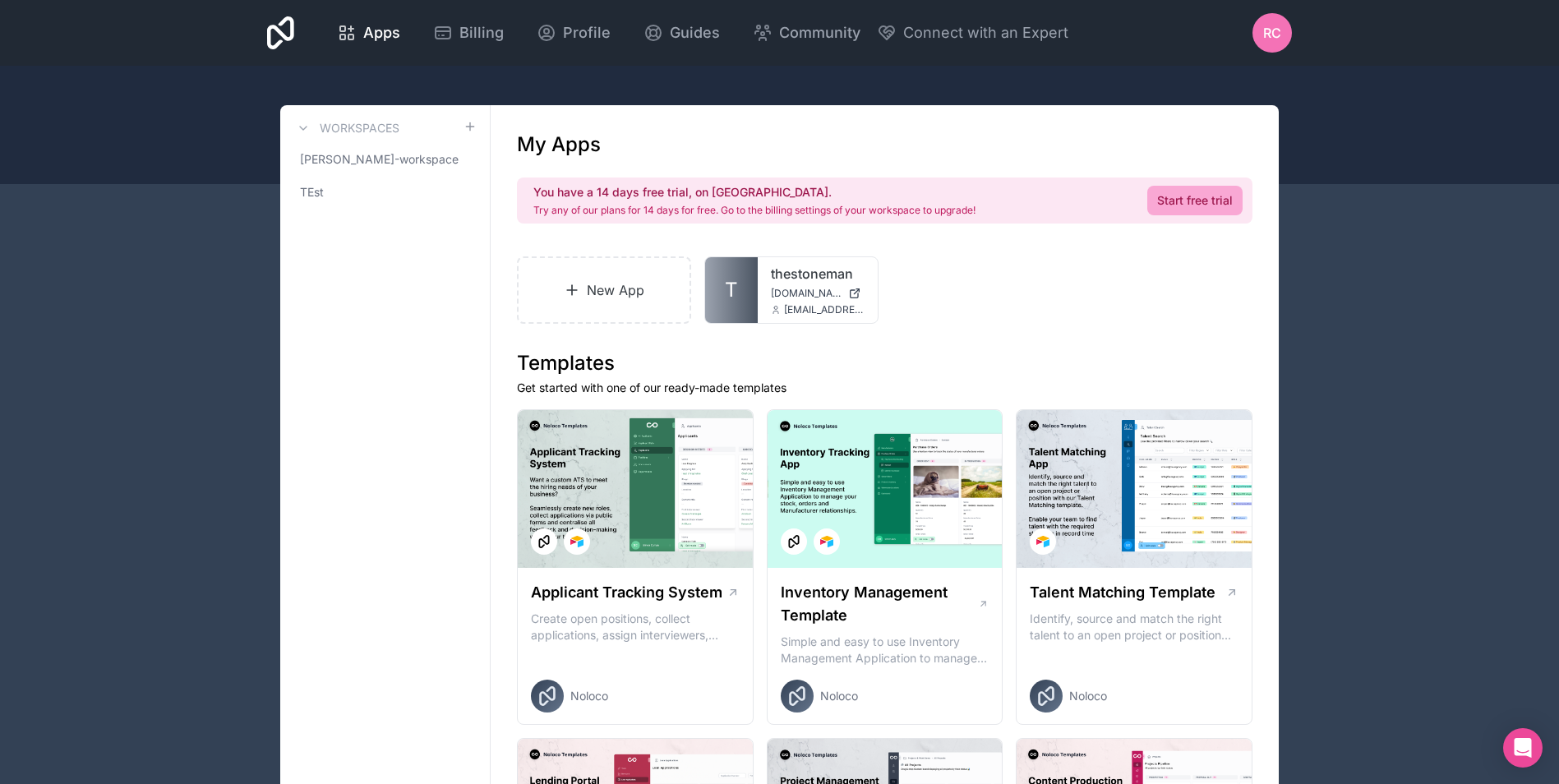 drag, startPoint x: 683, startPoint y: 192, endPoint x: 627, endPoint y: 211, distance: 59.1354 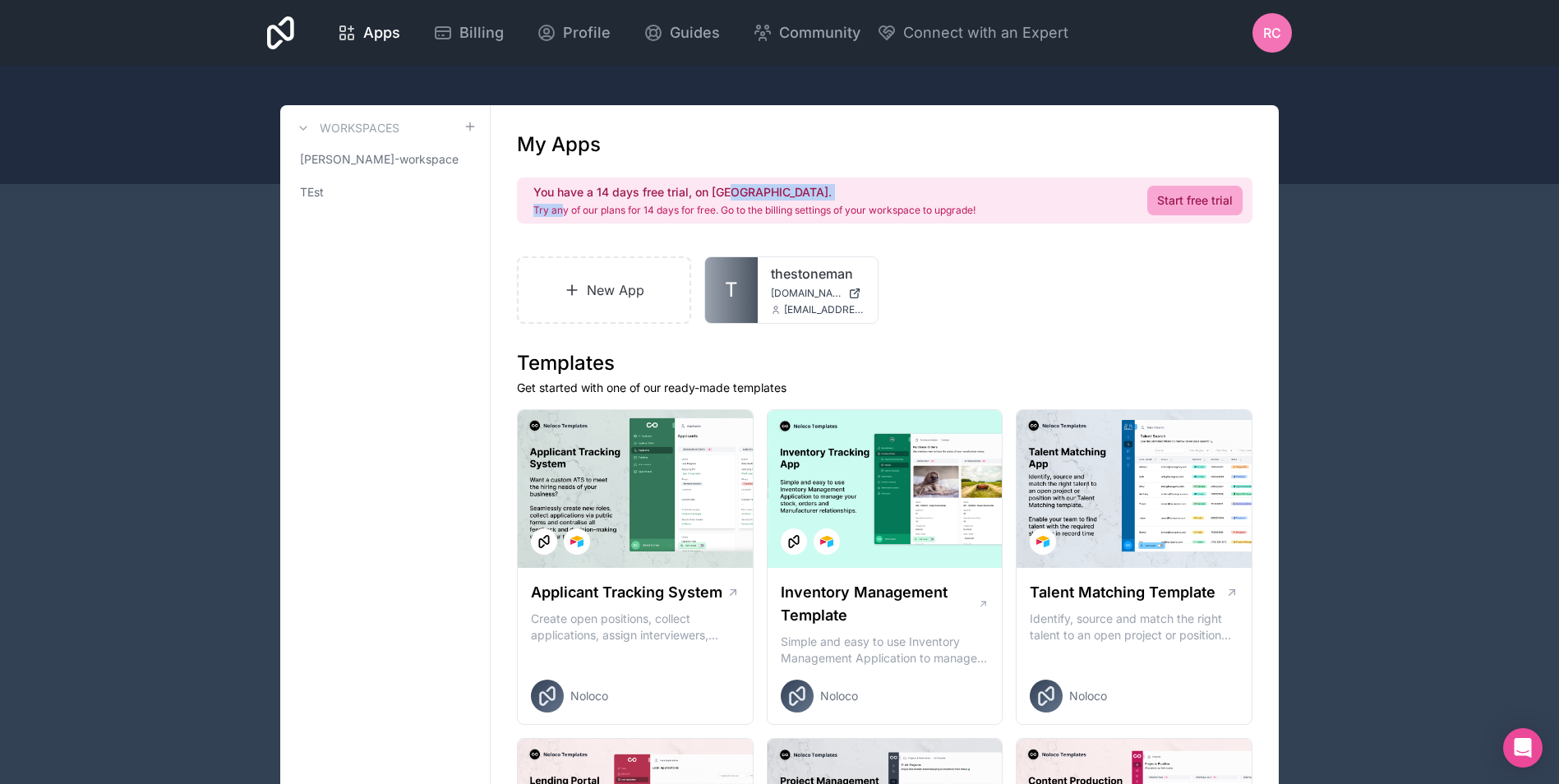 drag, startPoint x: 599, startPoint y: 211, endPoint x: 824, endPoint y: 201, distance: 225.22211 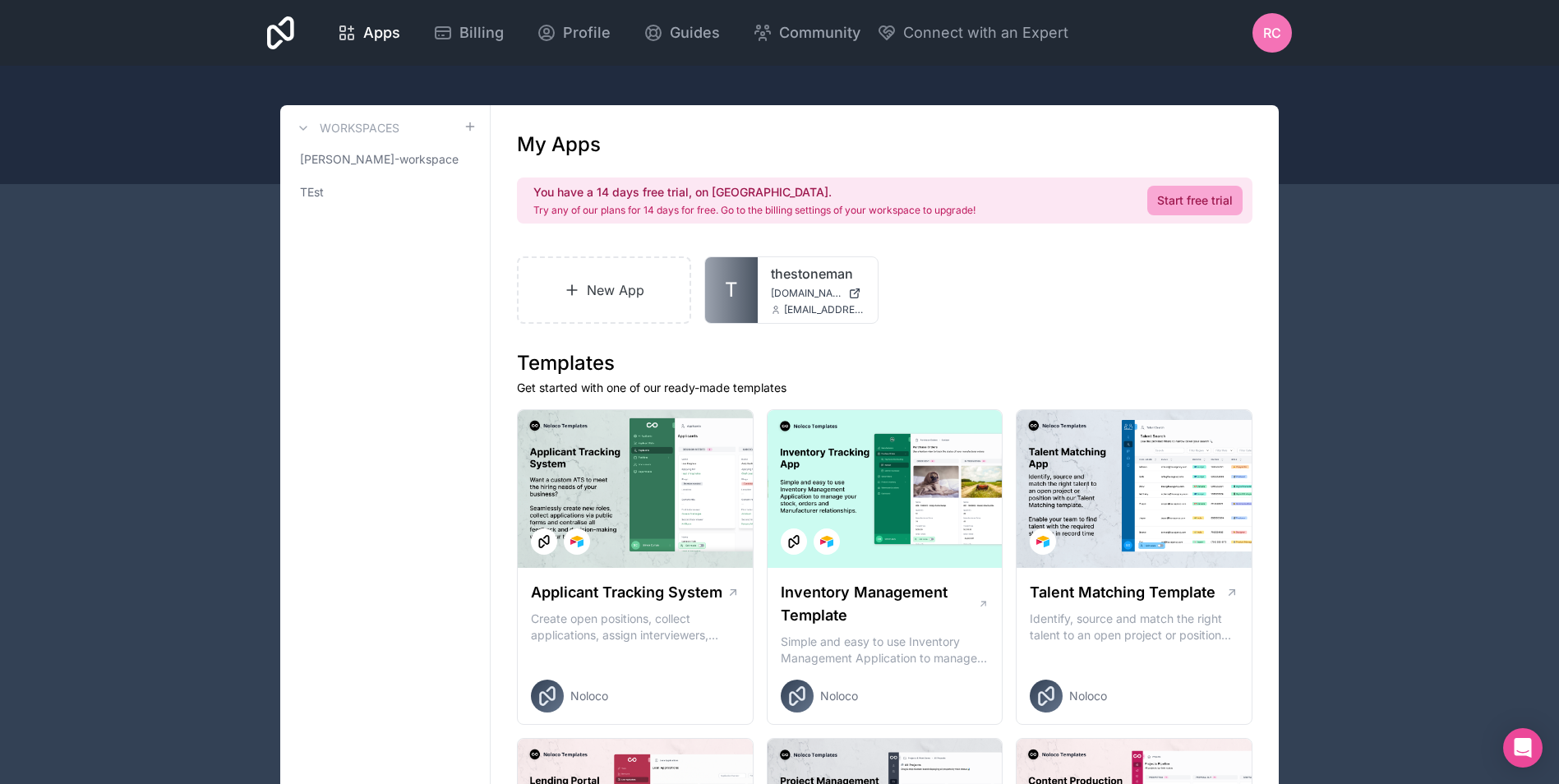 drag, startPoint x: 824, startPoint y: 201, endPoint x: 735, endPoint y: 208, distance: 89.274856 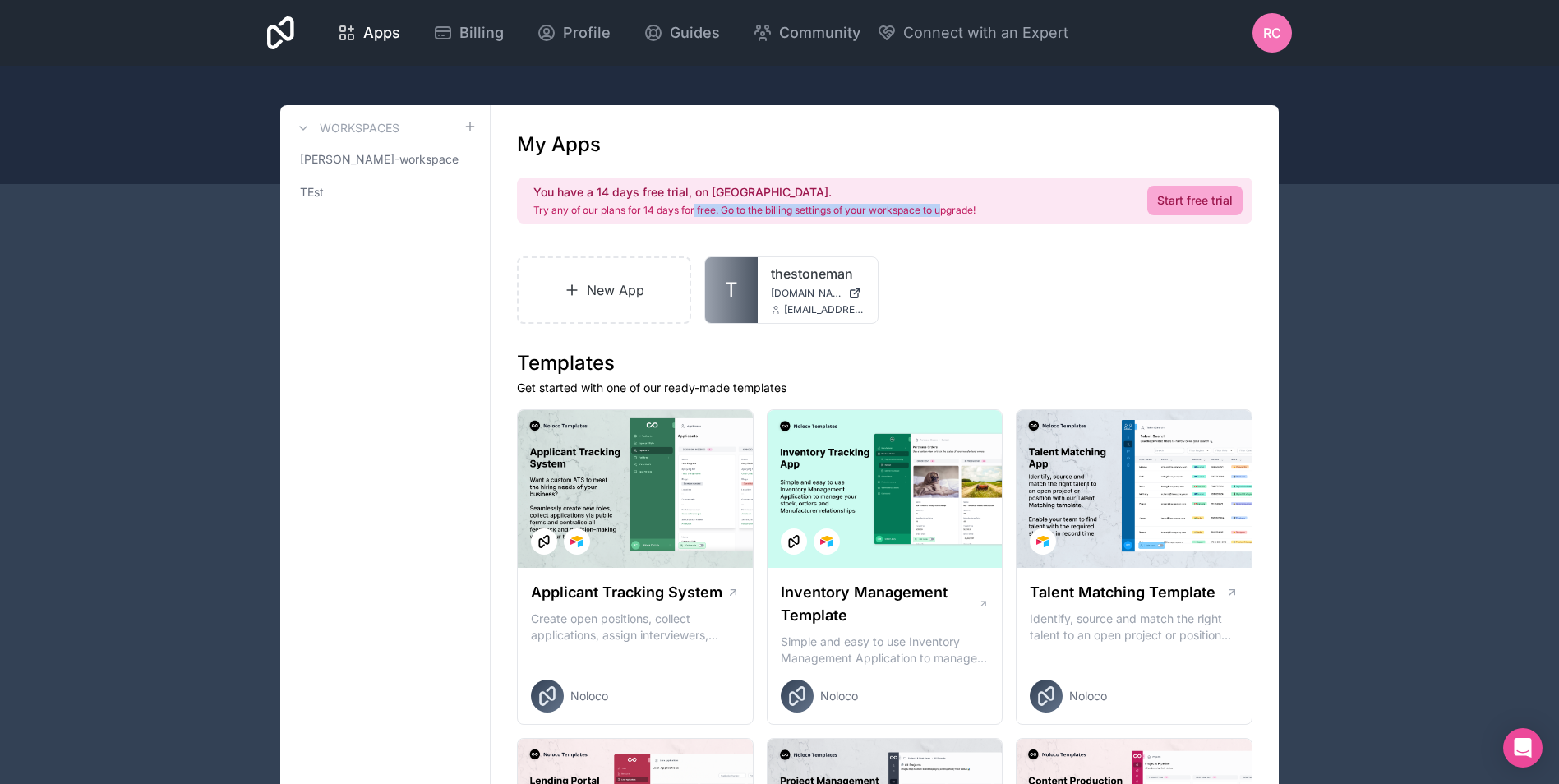 drag, startPoint x: 696, startPoint y: 206, endPoint x: 944, endPoint y: 214, distance: 248.129 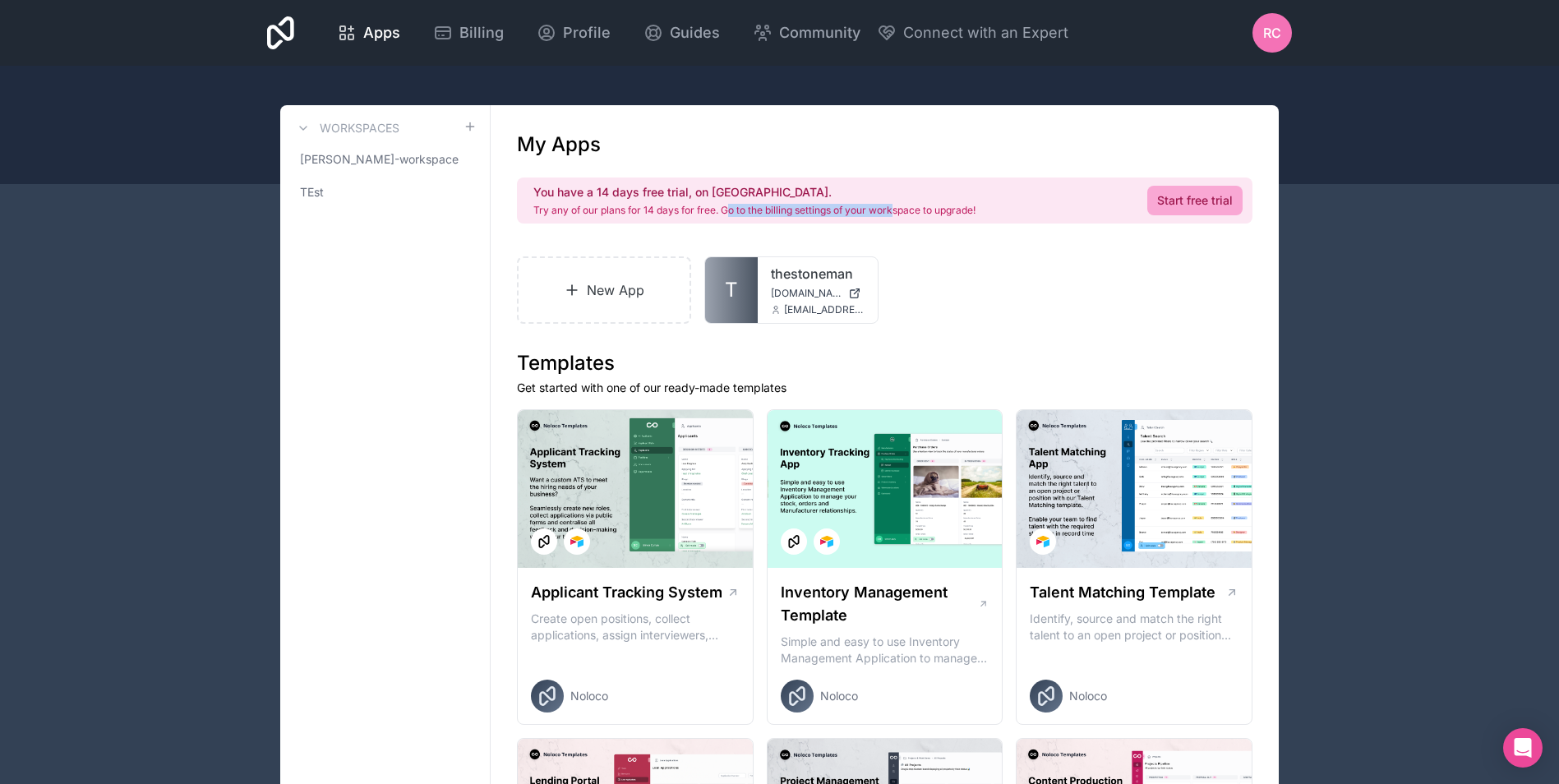 drag, startPoint x: 731, startPoint y: 205, endPoint x: 895, endPoint y: 205, distance: 164 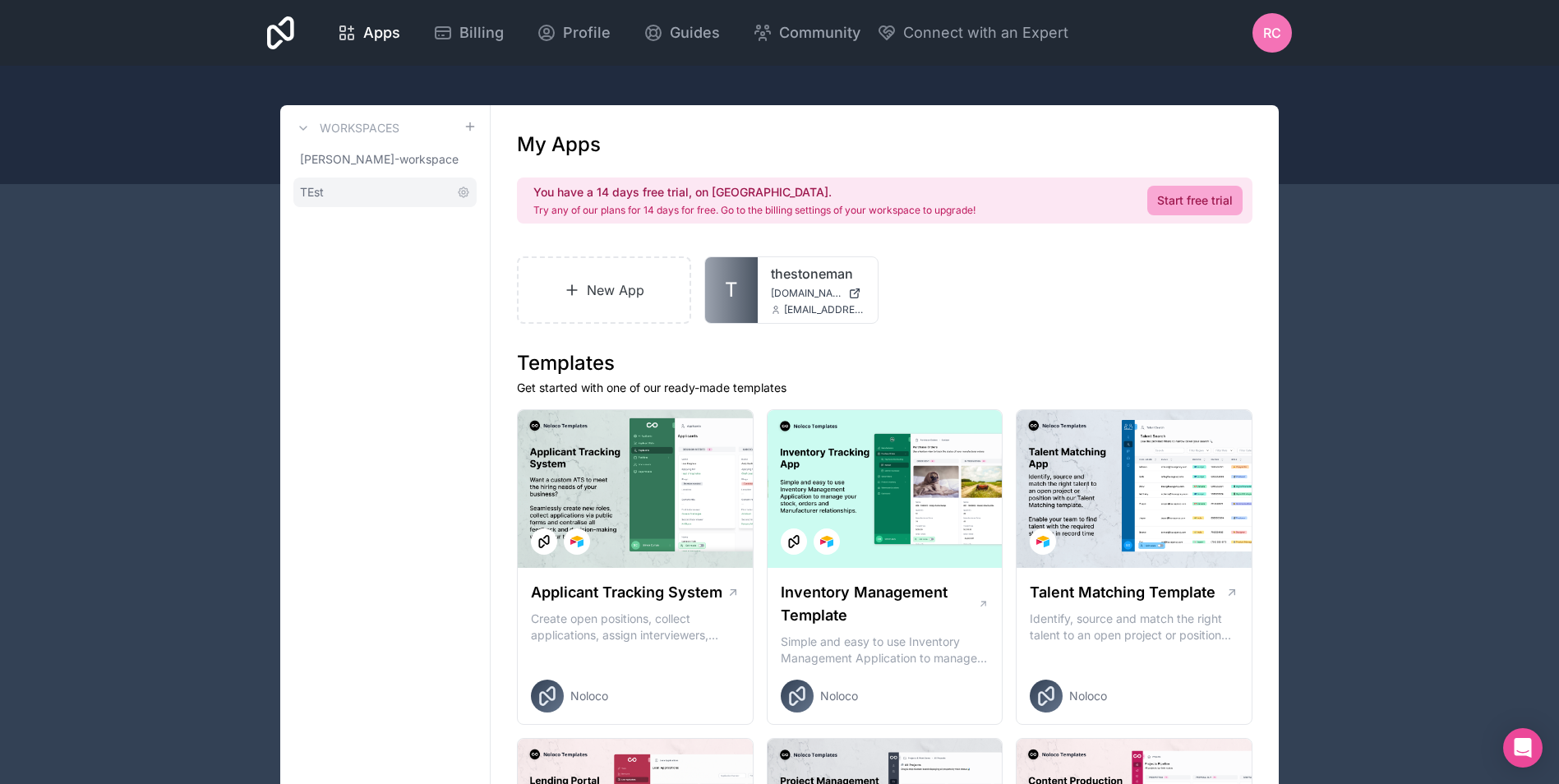 click on "TEst" at bounding box center (385, 192) 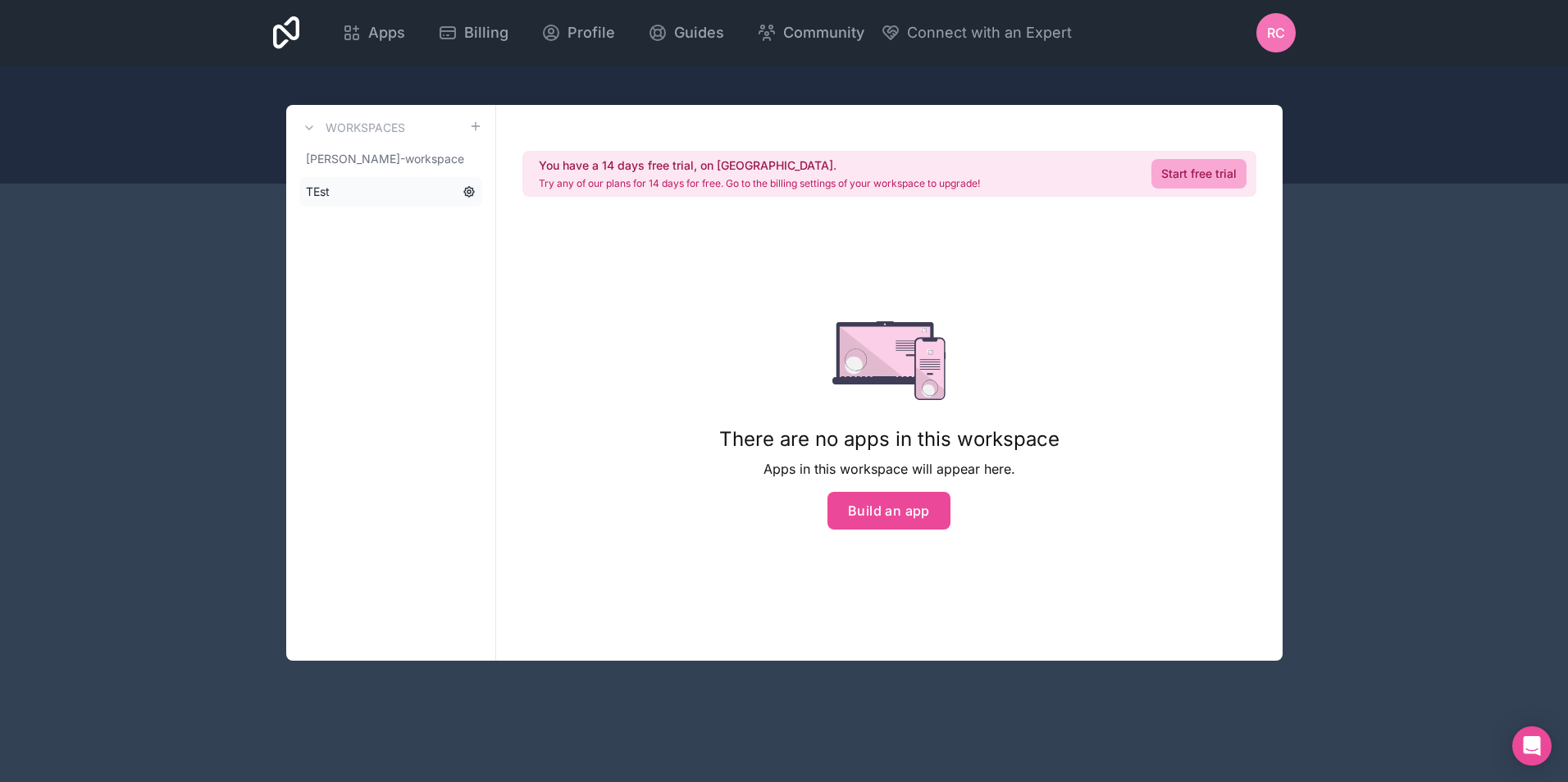 click 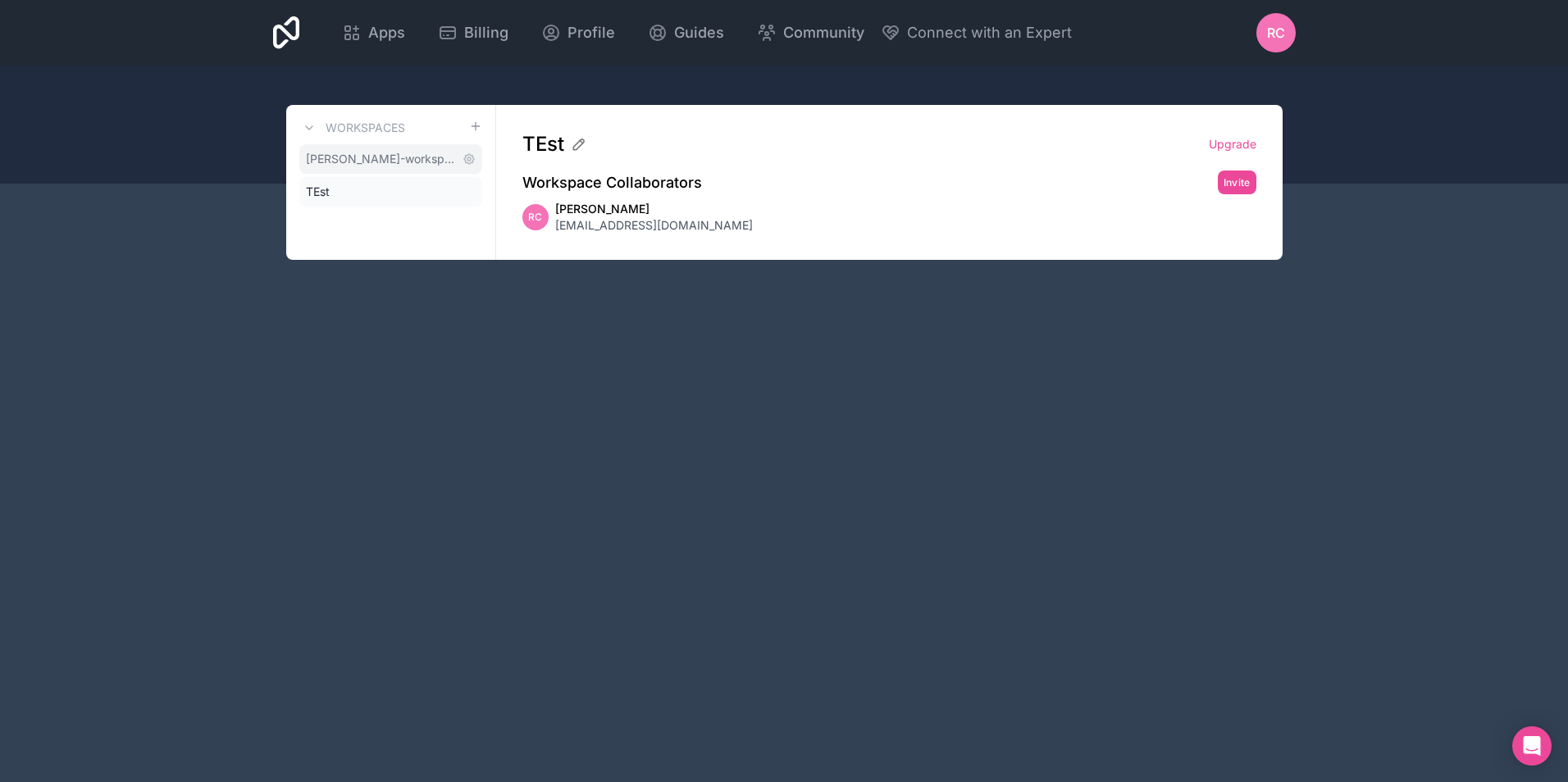 click on "ryan-candow-workspace" at bounding box center (381, 159) 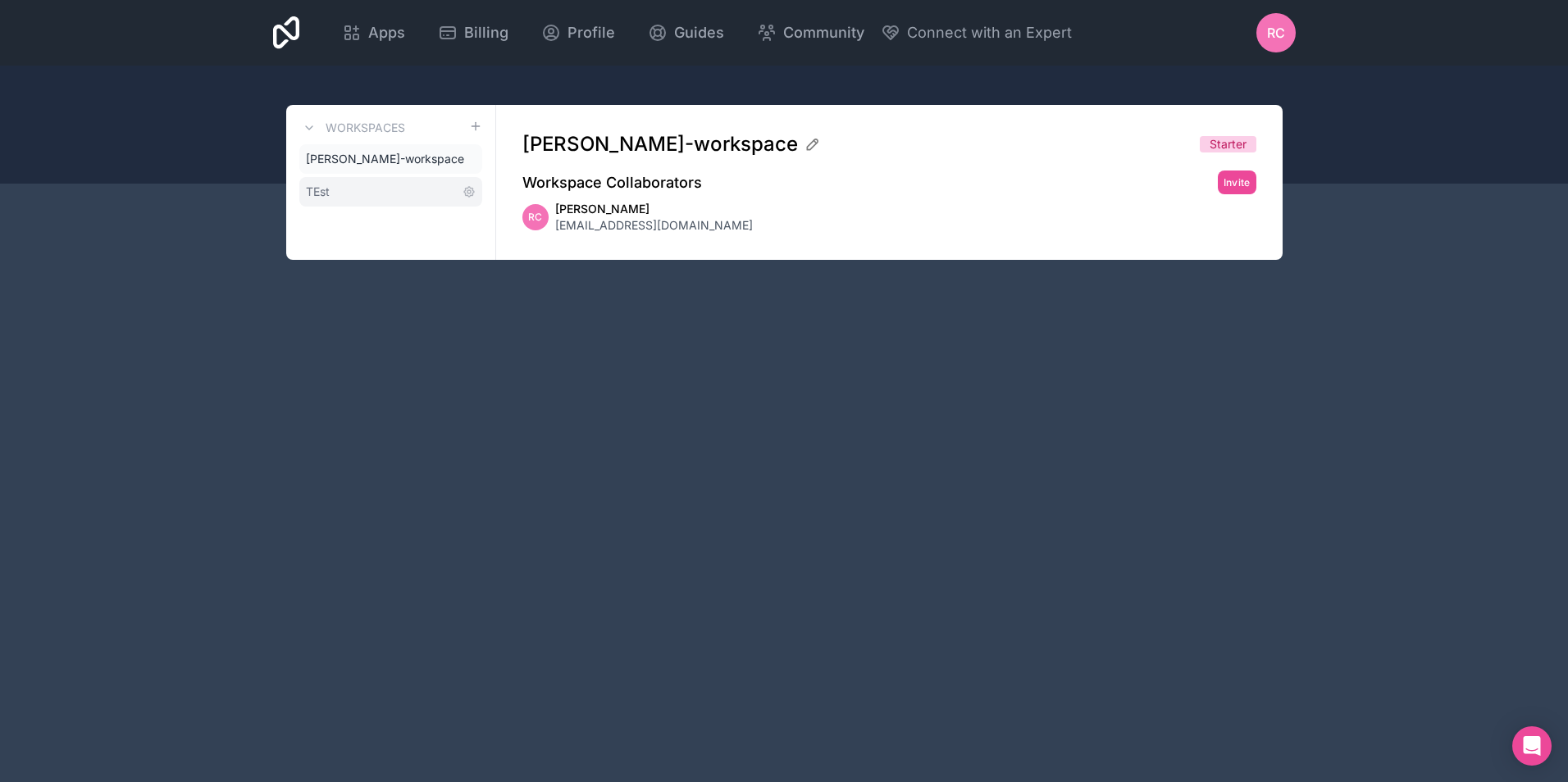 click on "TEst" at bounding box center [390, 192] 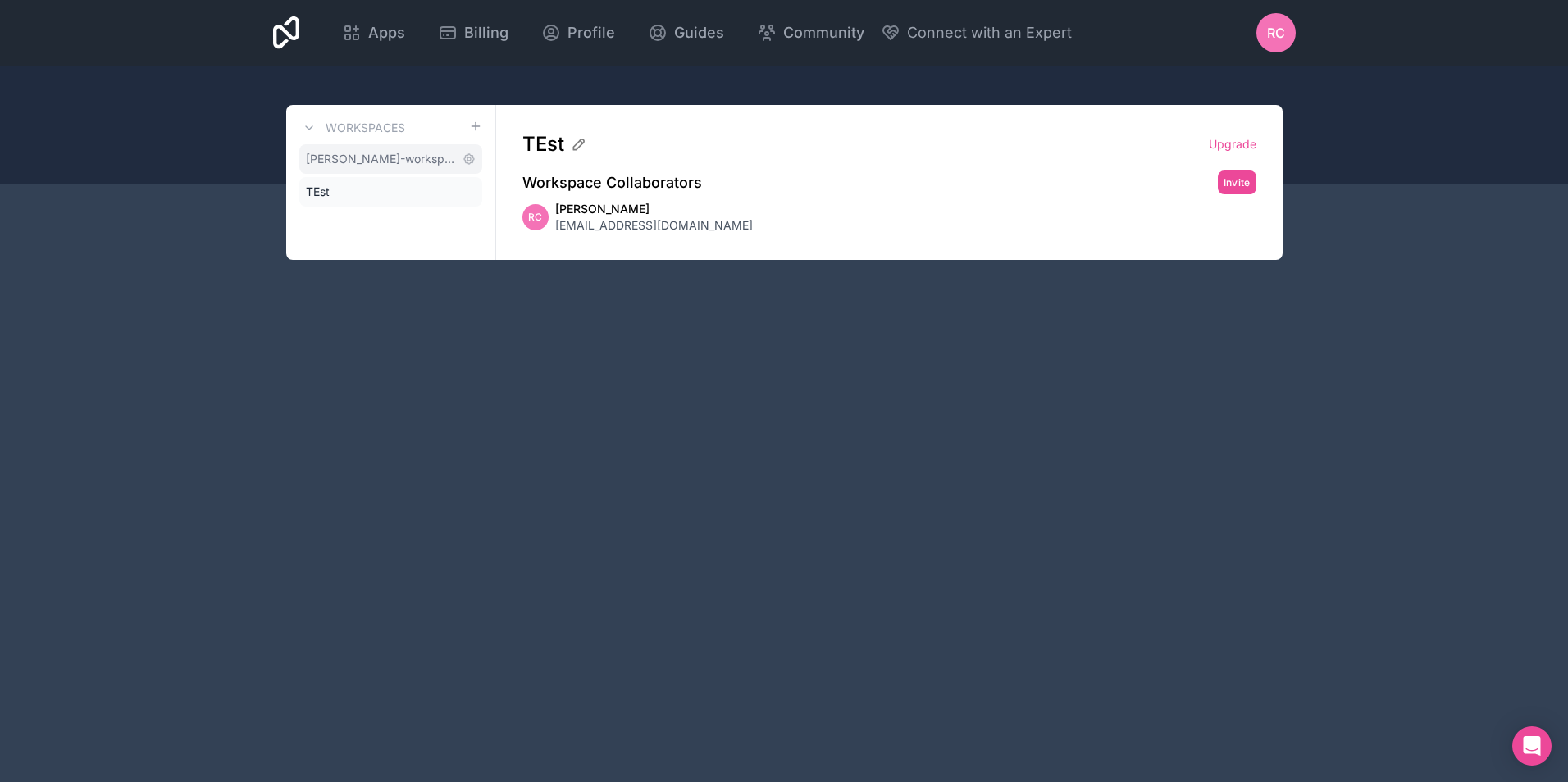 click on "ryan-candow-workspace" at bounding box center (381, 159) 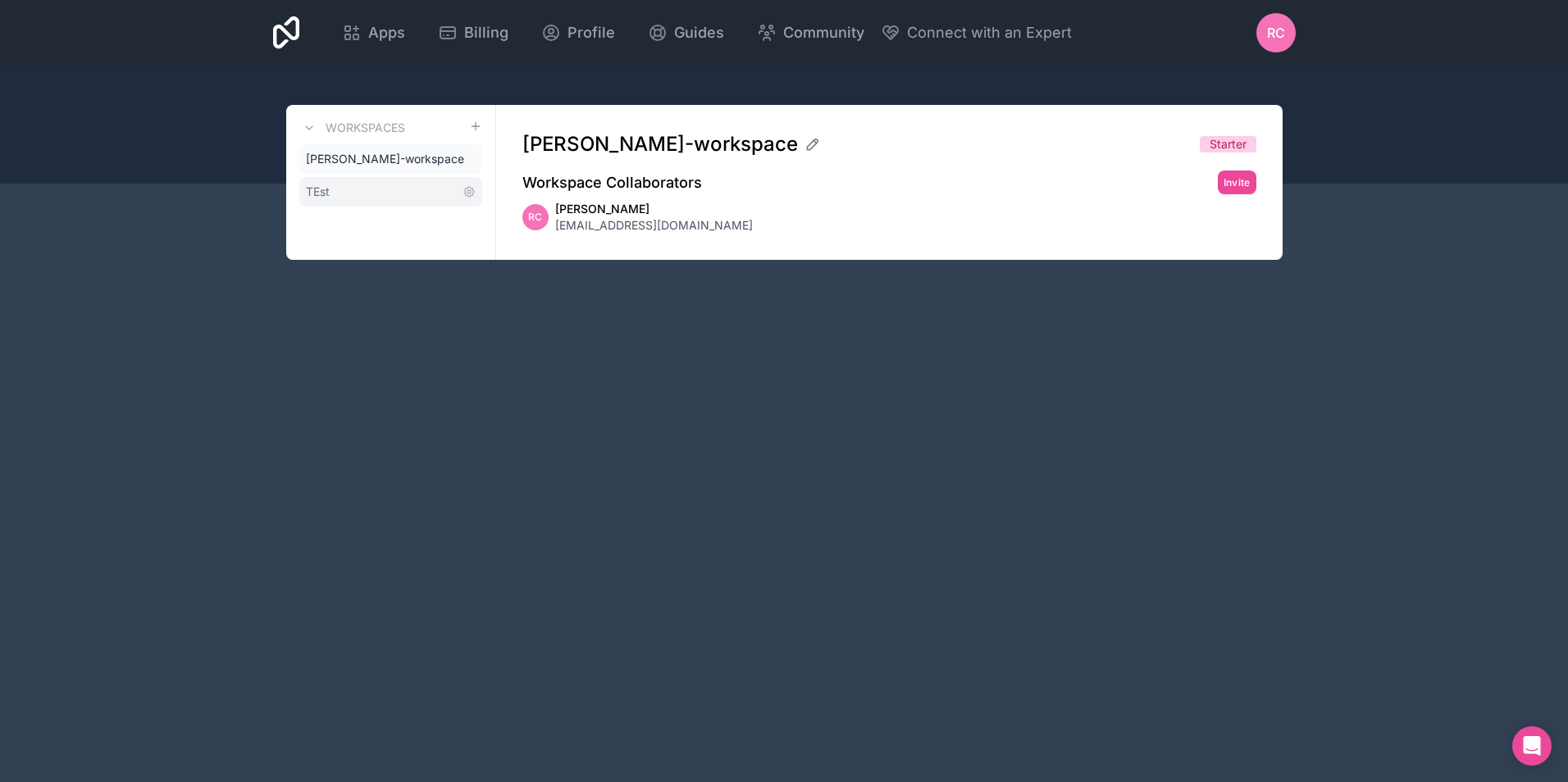 click on "TEst" at bounding box center [390, 192] 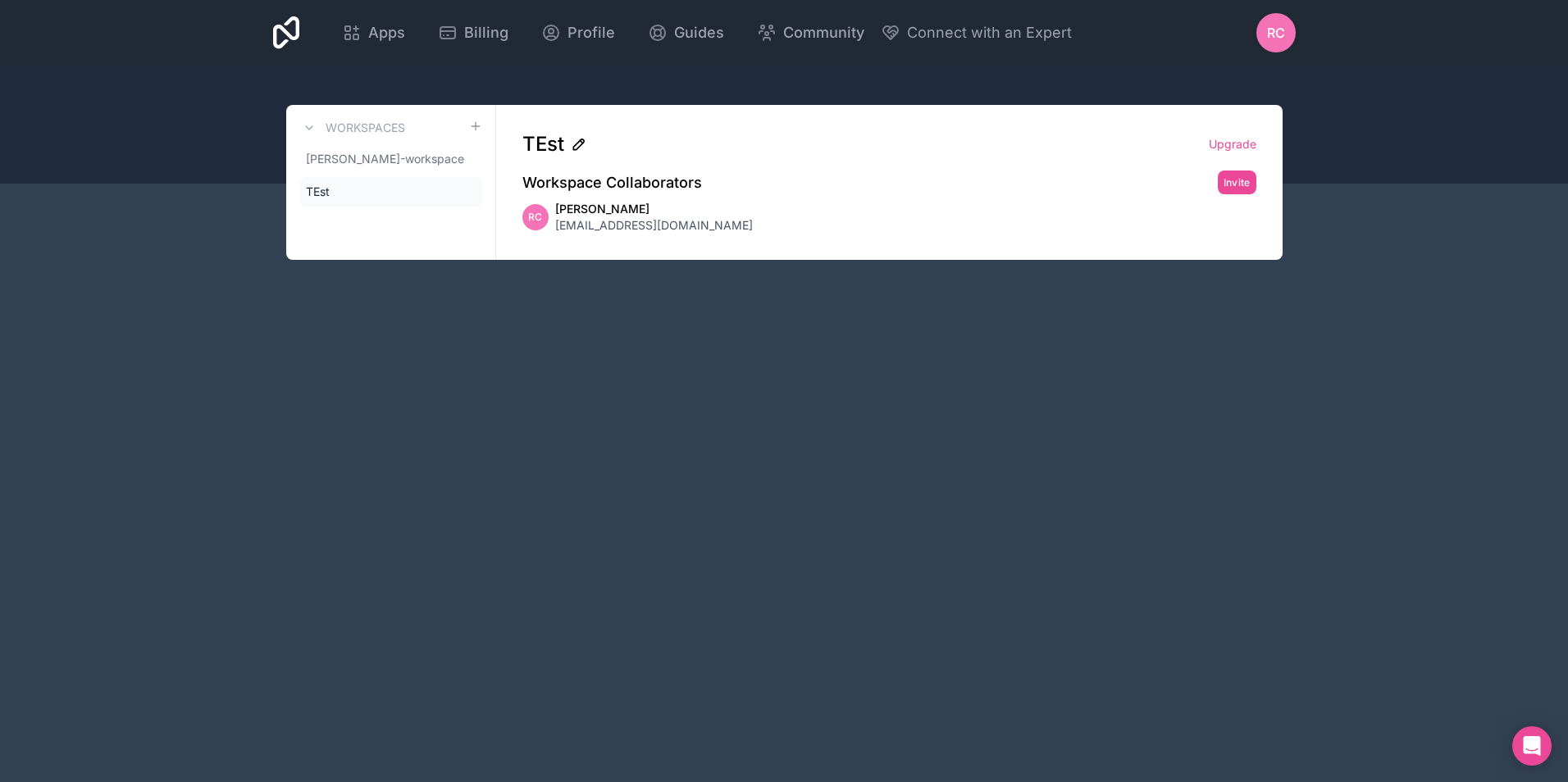 click 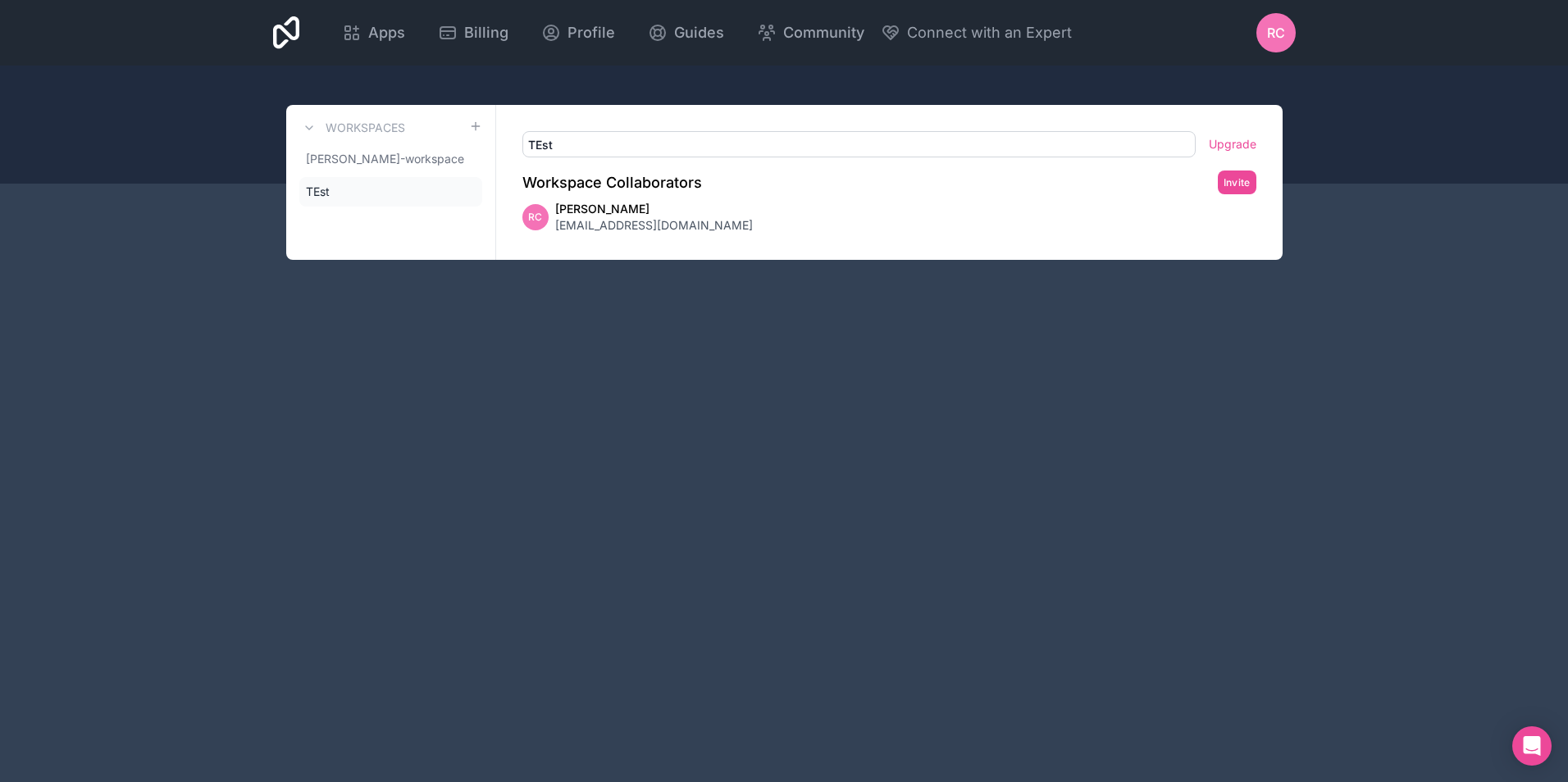 drag, startPoint x: 641, startPoint y: 152, endPoint x: 493, endPoint y: 152, distance: 148 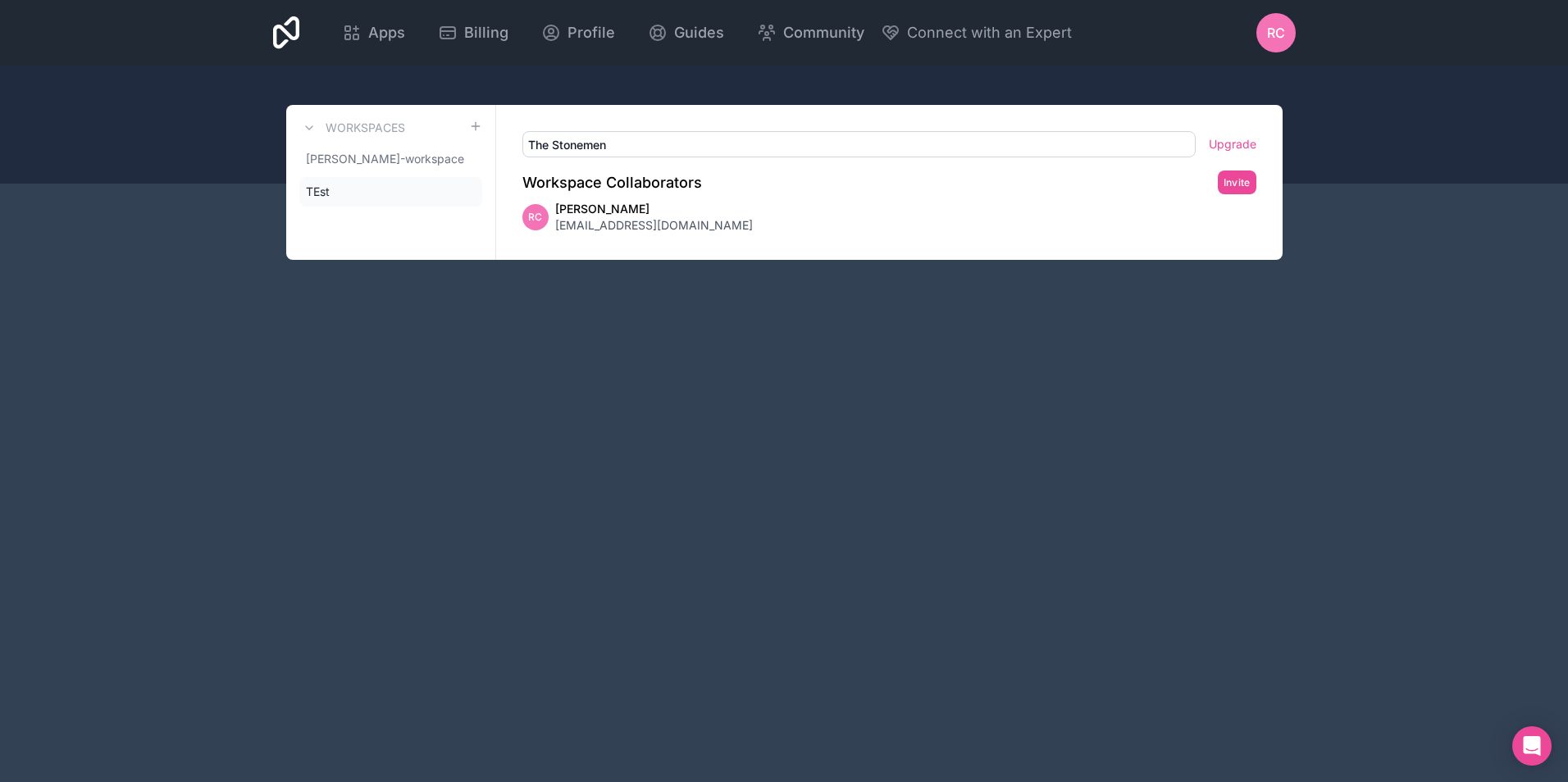 type on "The Stonemen" 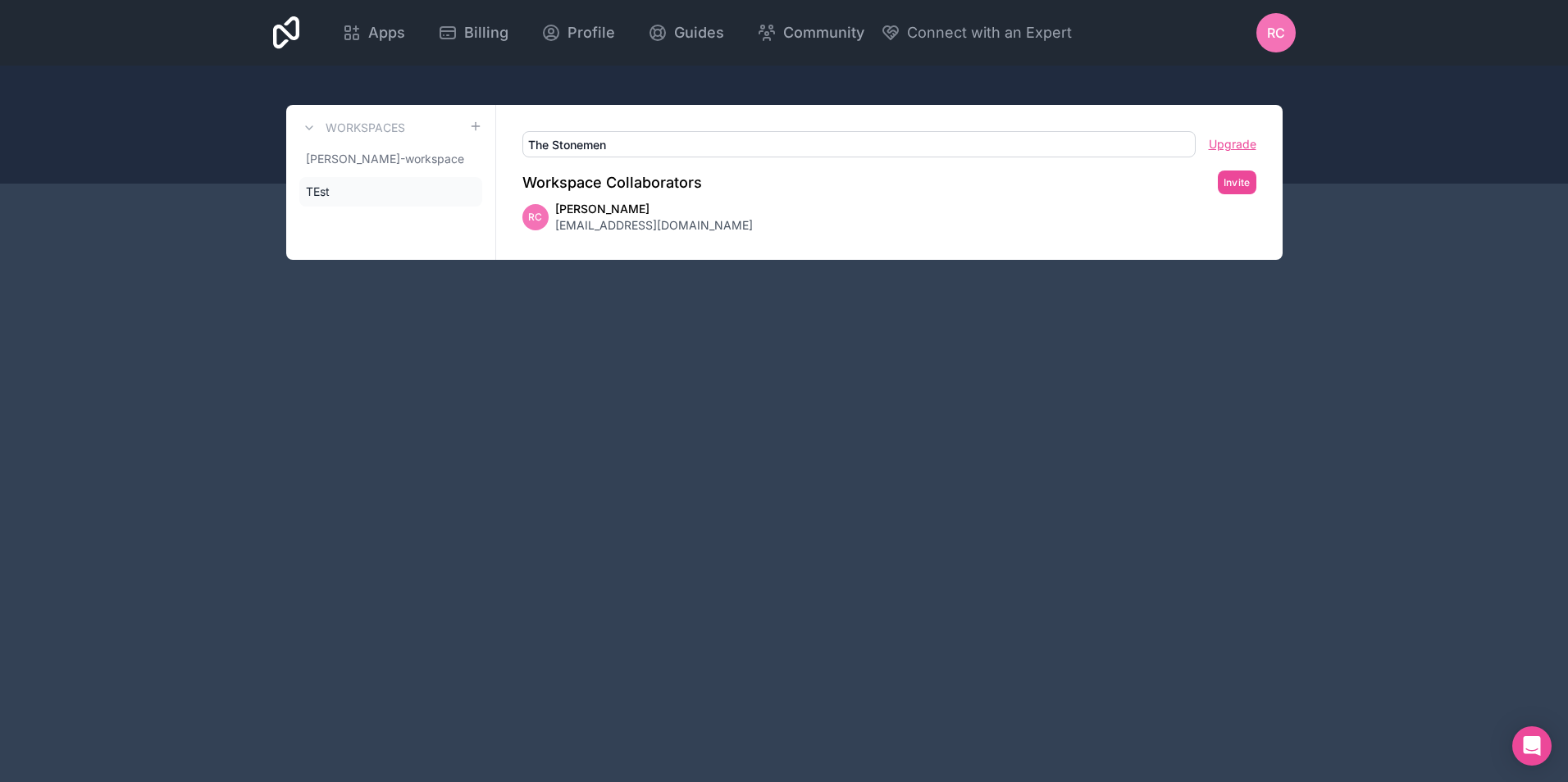 click on "Upgrade" at bounding box center (1233, 144) 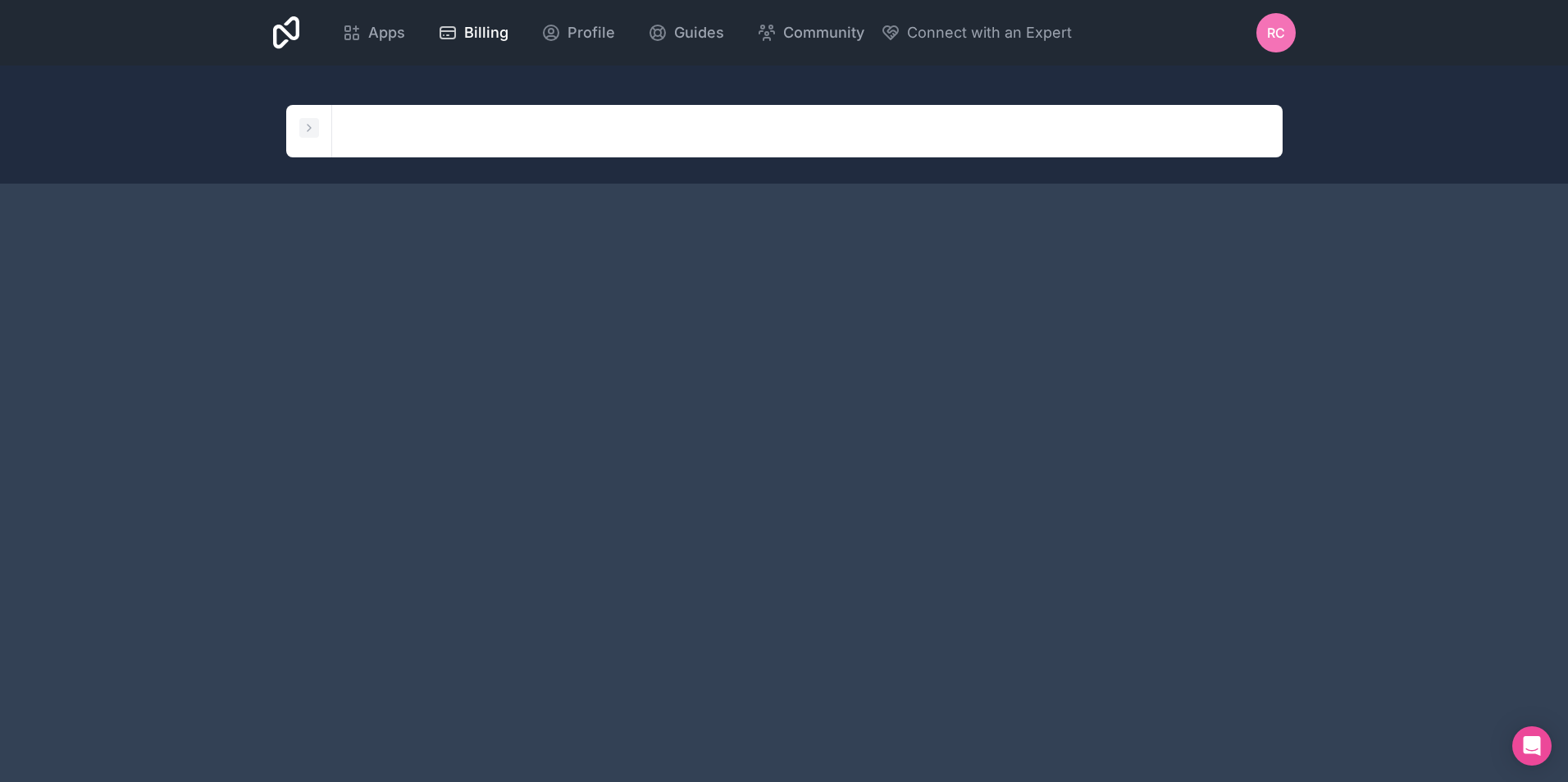 click 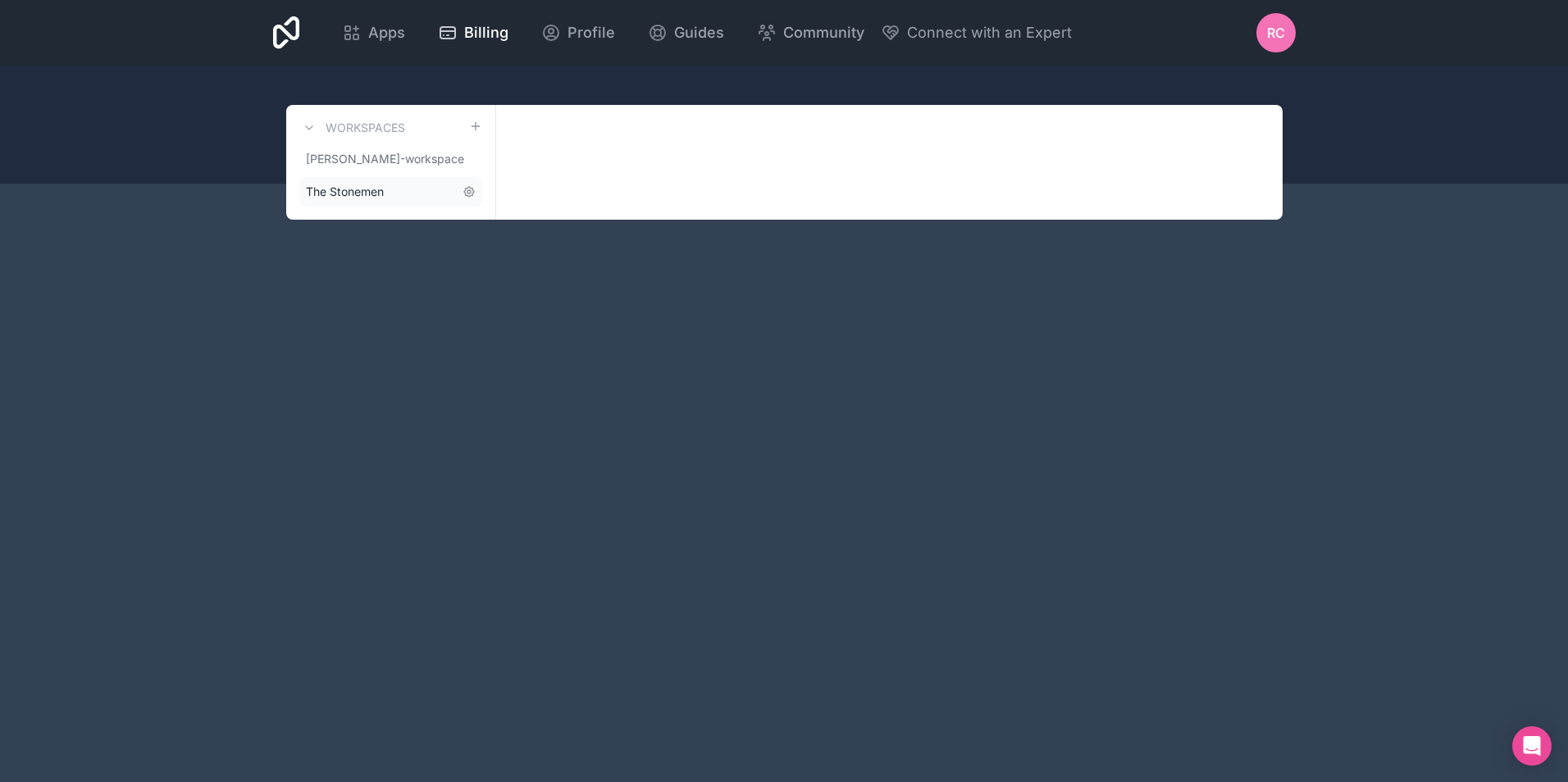 click on "The Stonemen" at bounding box center [344, 192] 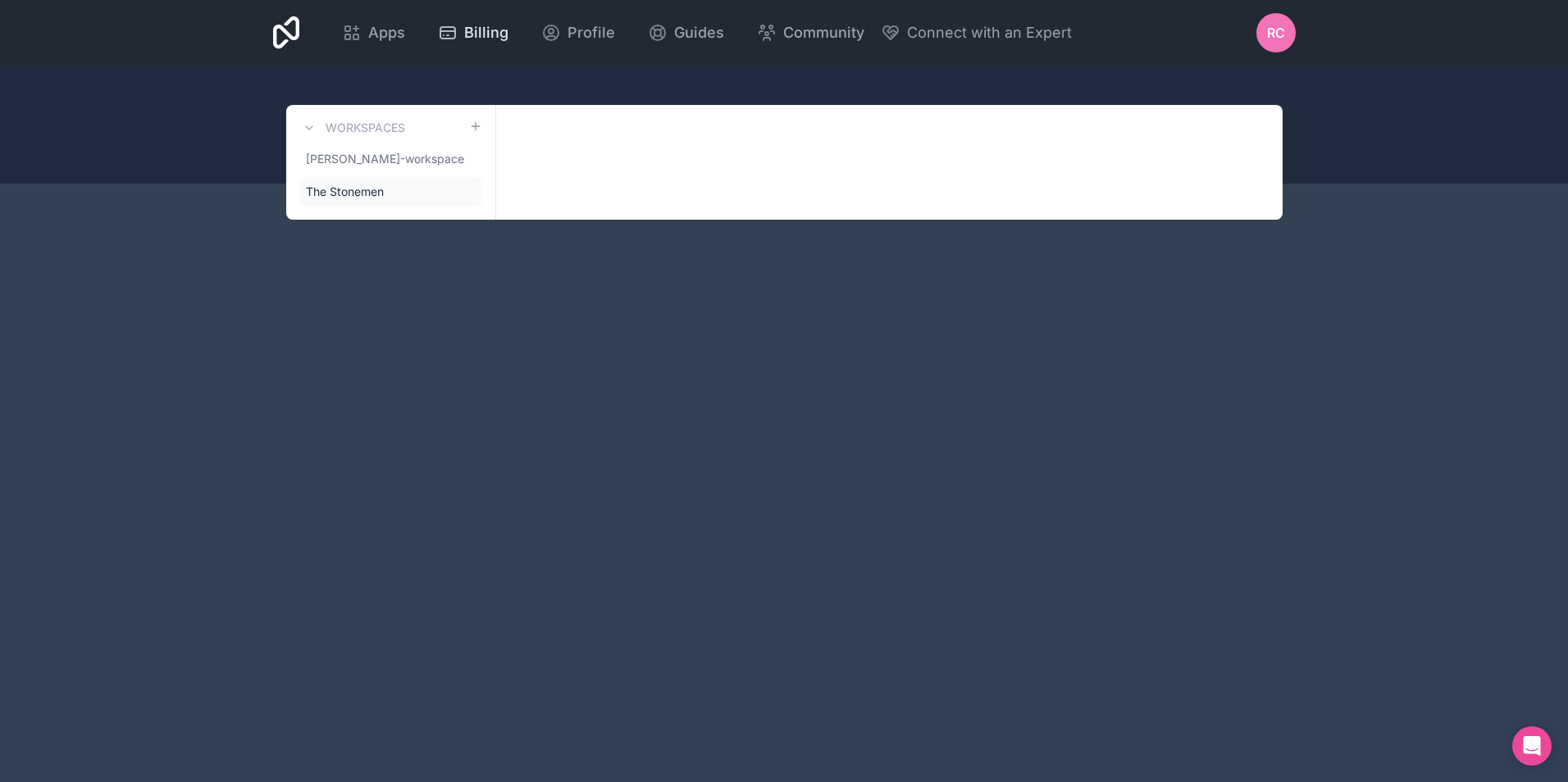 click 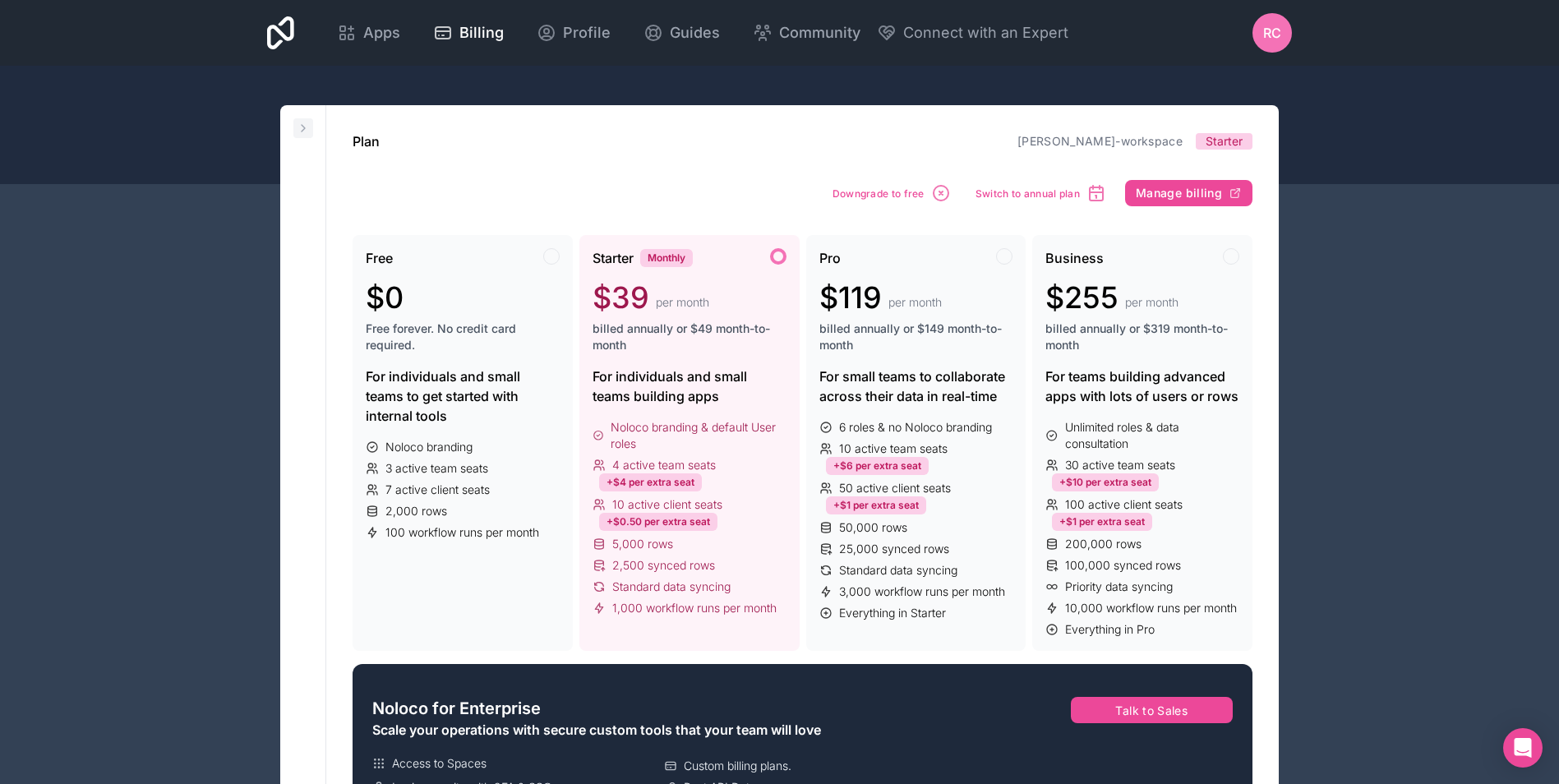 click 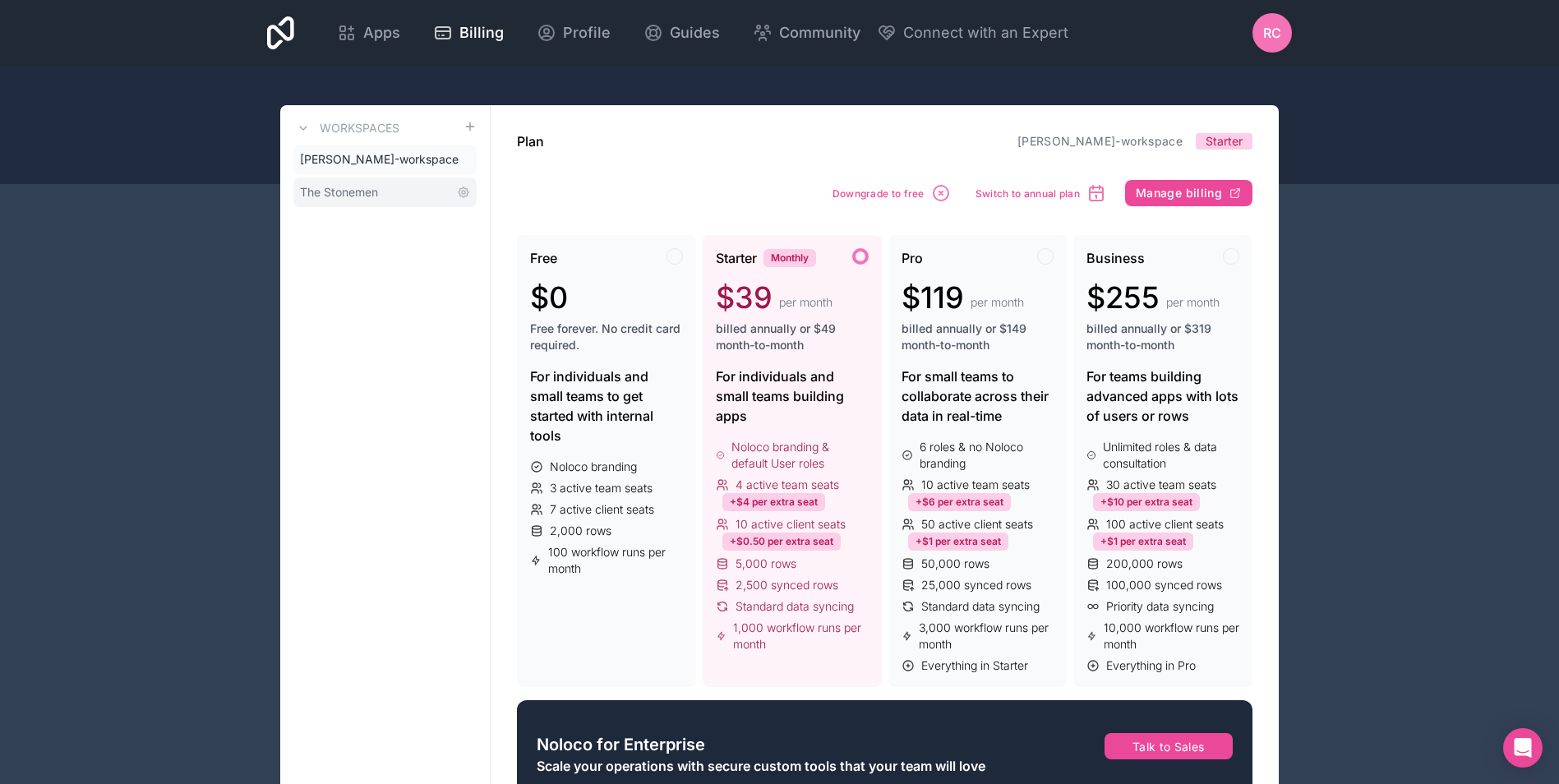 click on "The Stonemen" at bounding box center (385, 192) 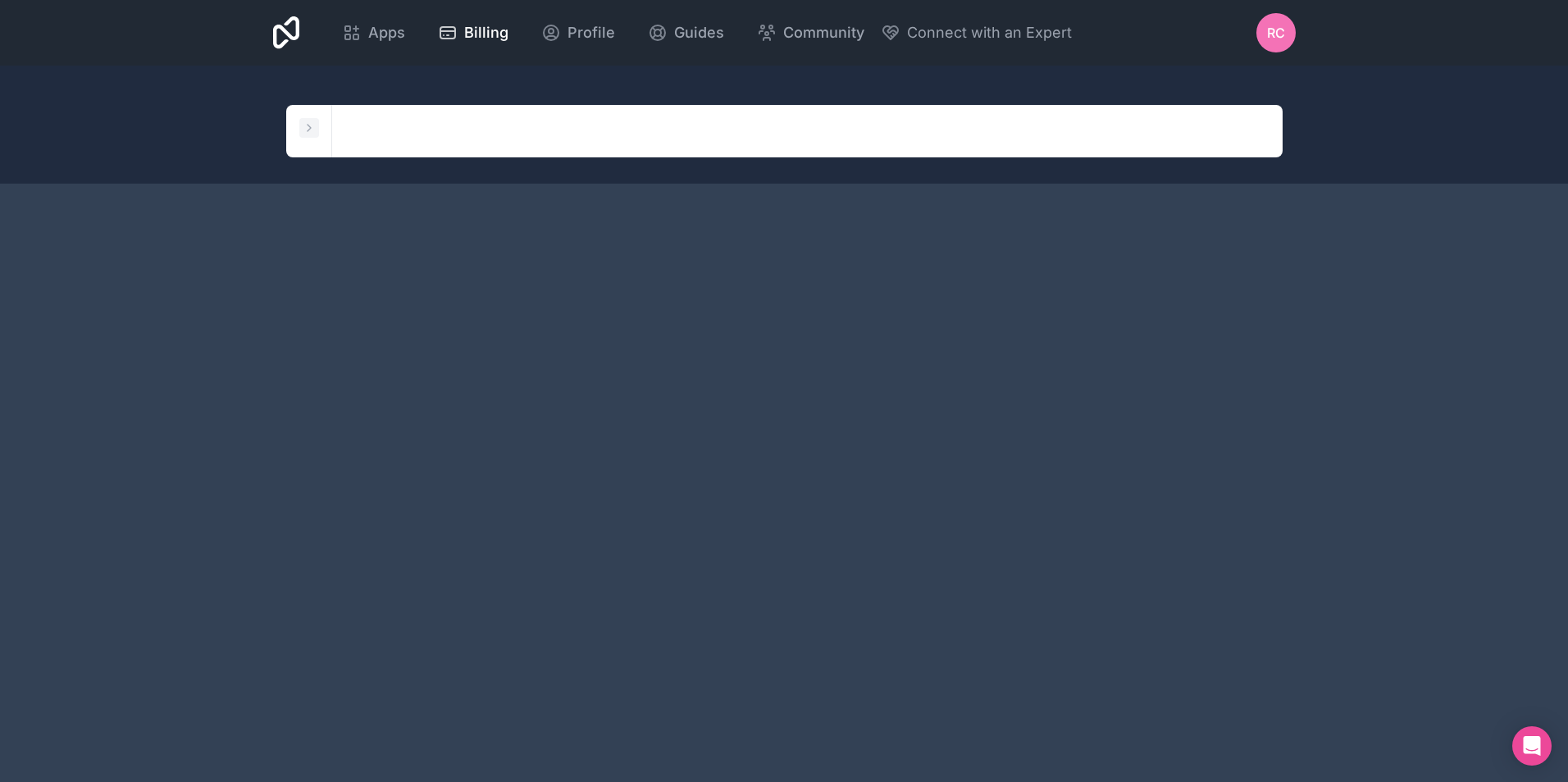 click 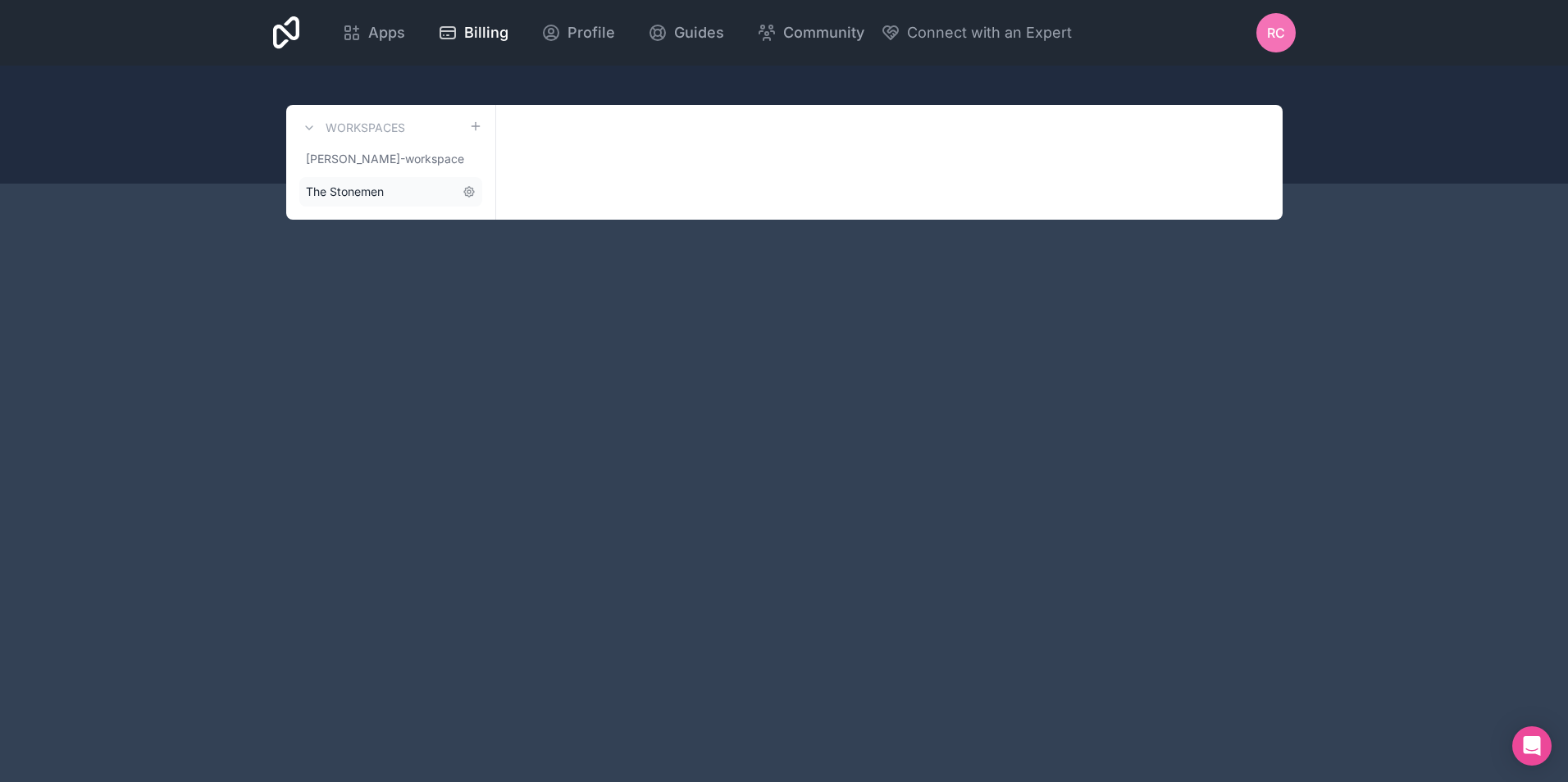 click on "The Stonemen" at bounding box center [344, 192] 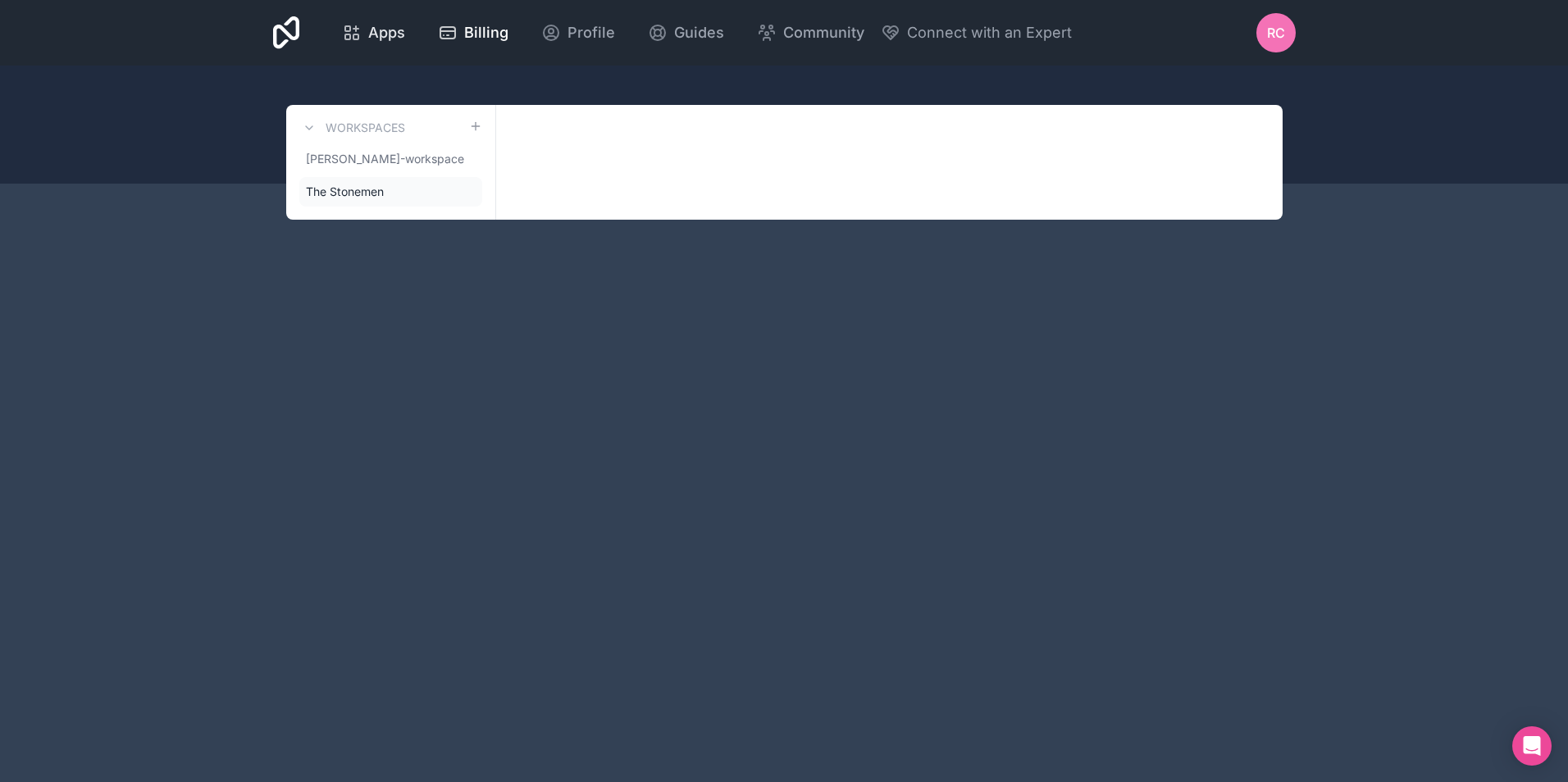 click on "Apps" at bounding box center (386, 33) 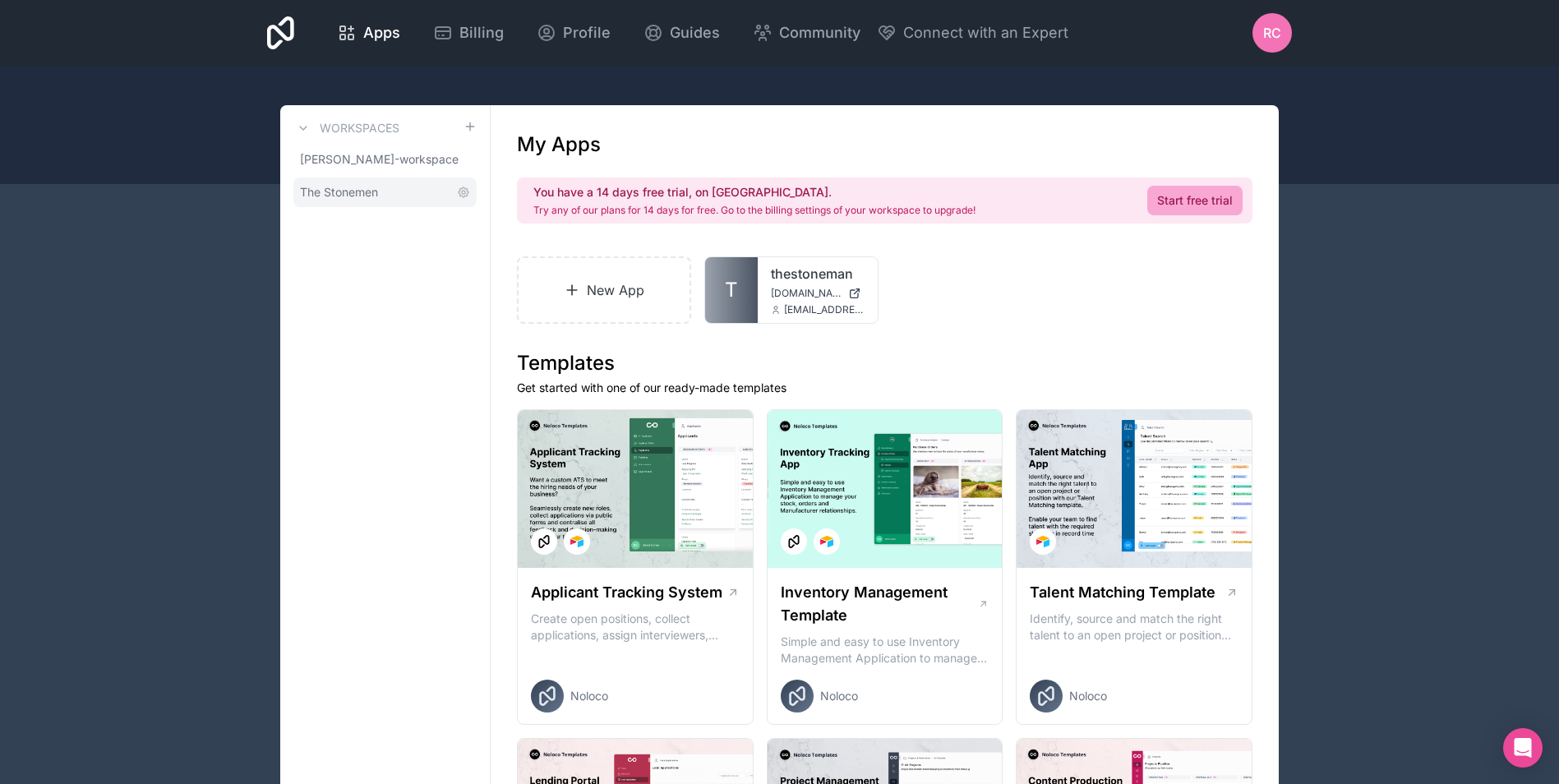 click on "The Stonemen" at bounding box center [385, 192] 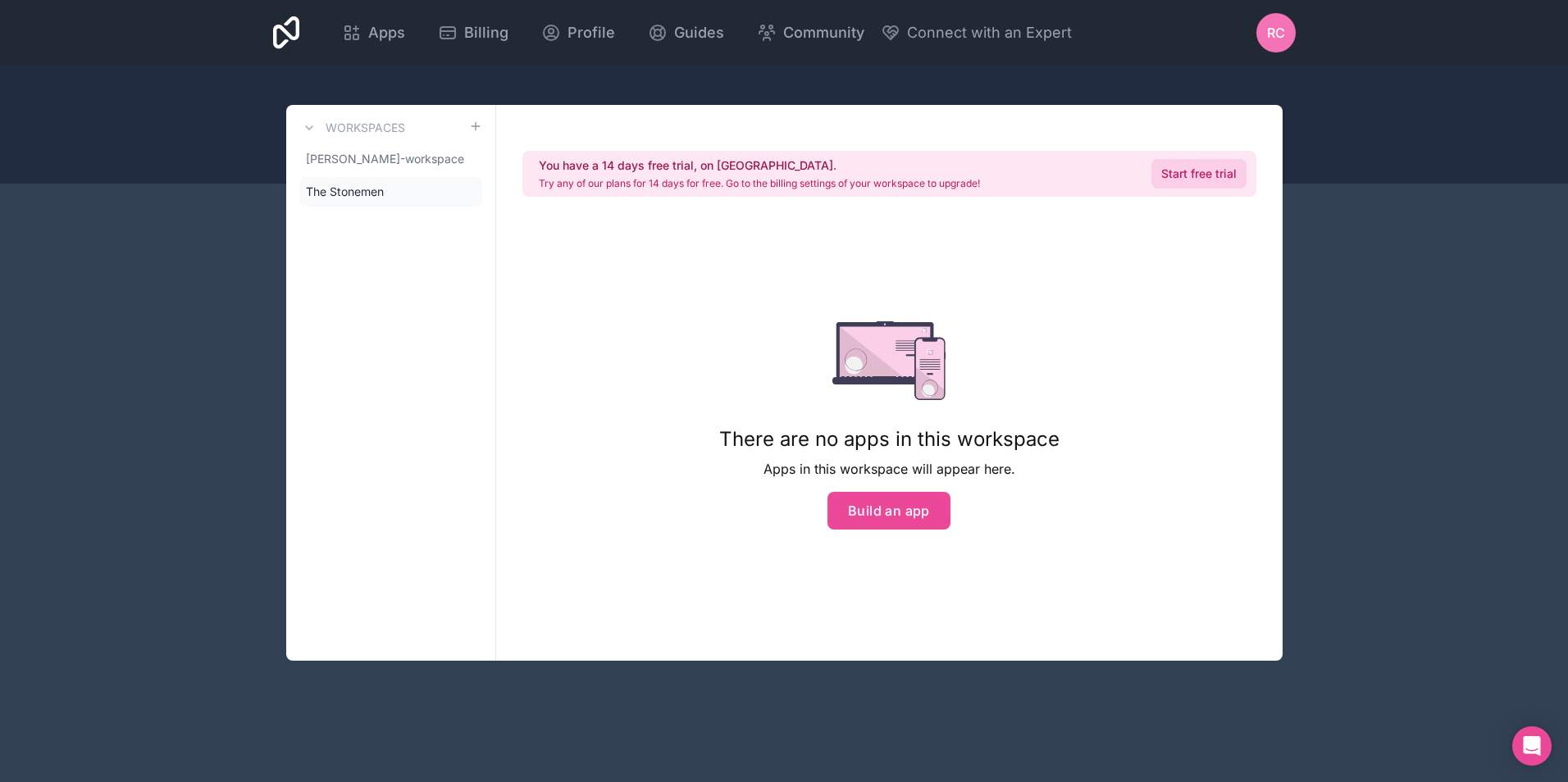 click on "Start free trial" at bounding box center (1199, 174) 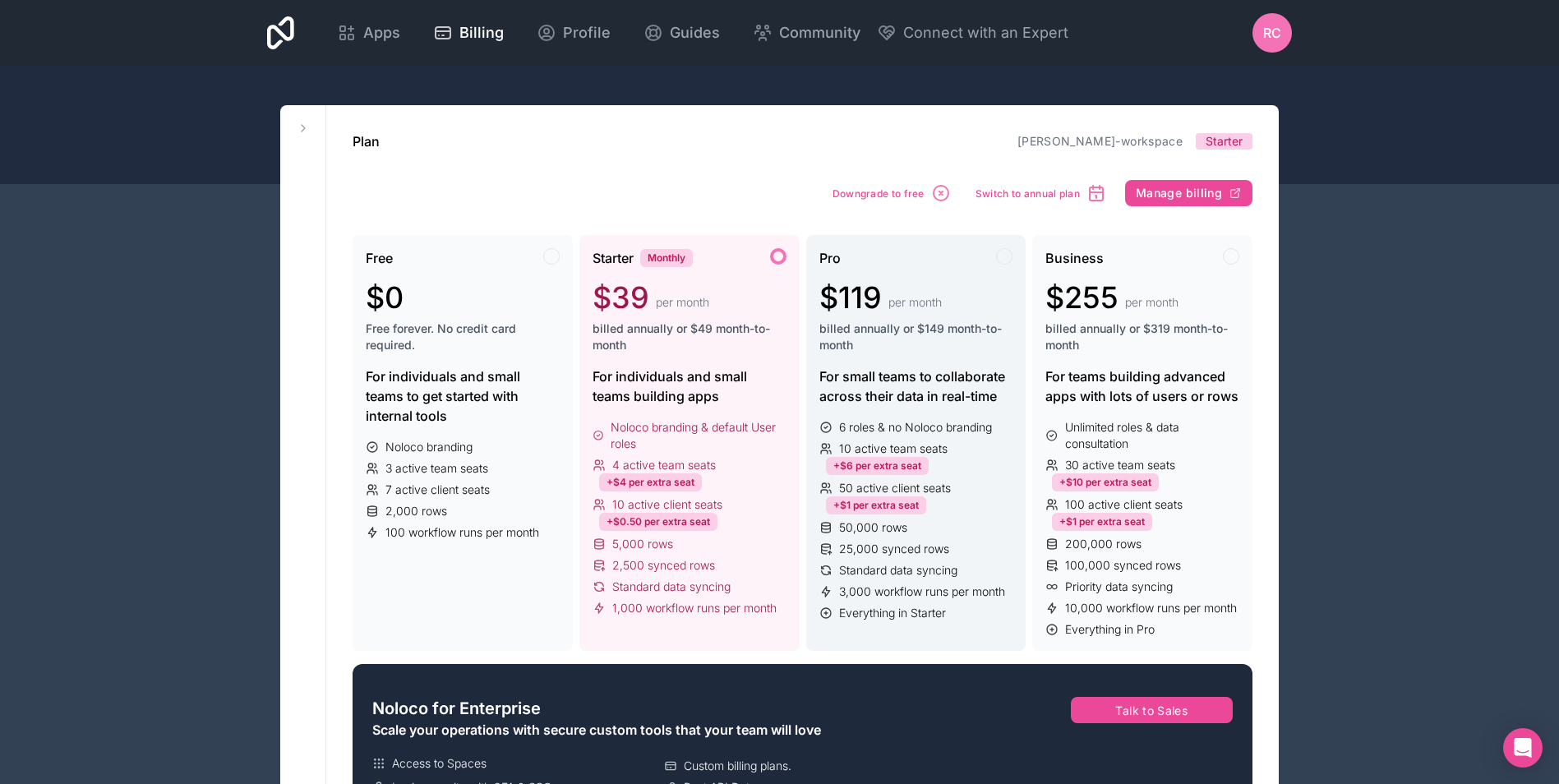 click on "$119 per month" at bounding box center (916, 297) 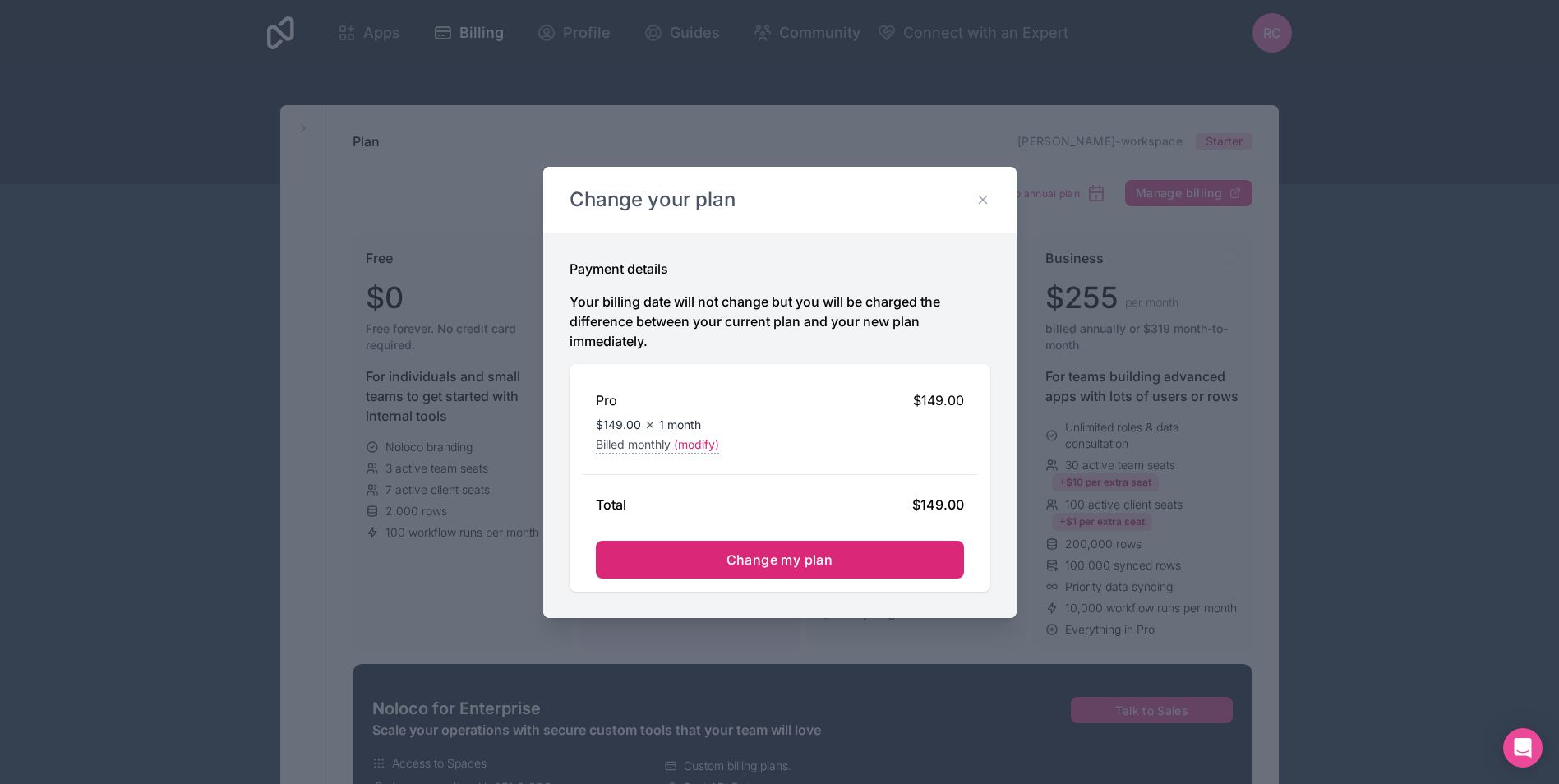 click on "Change my plan" at bounding box center (780, 560) 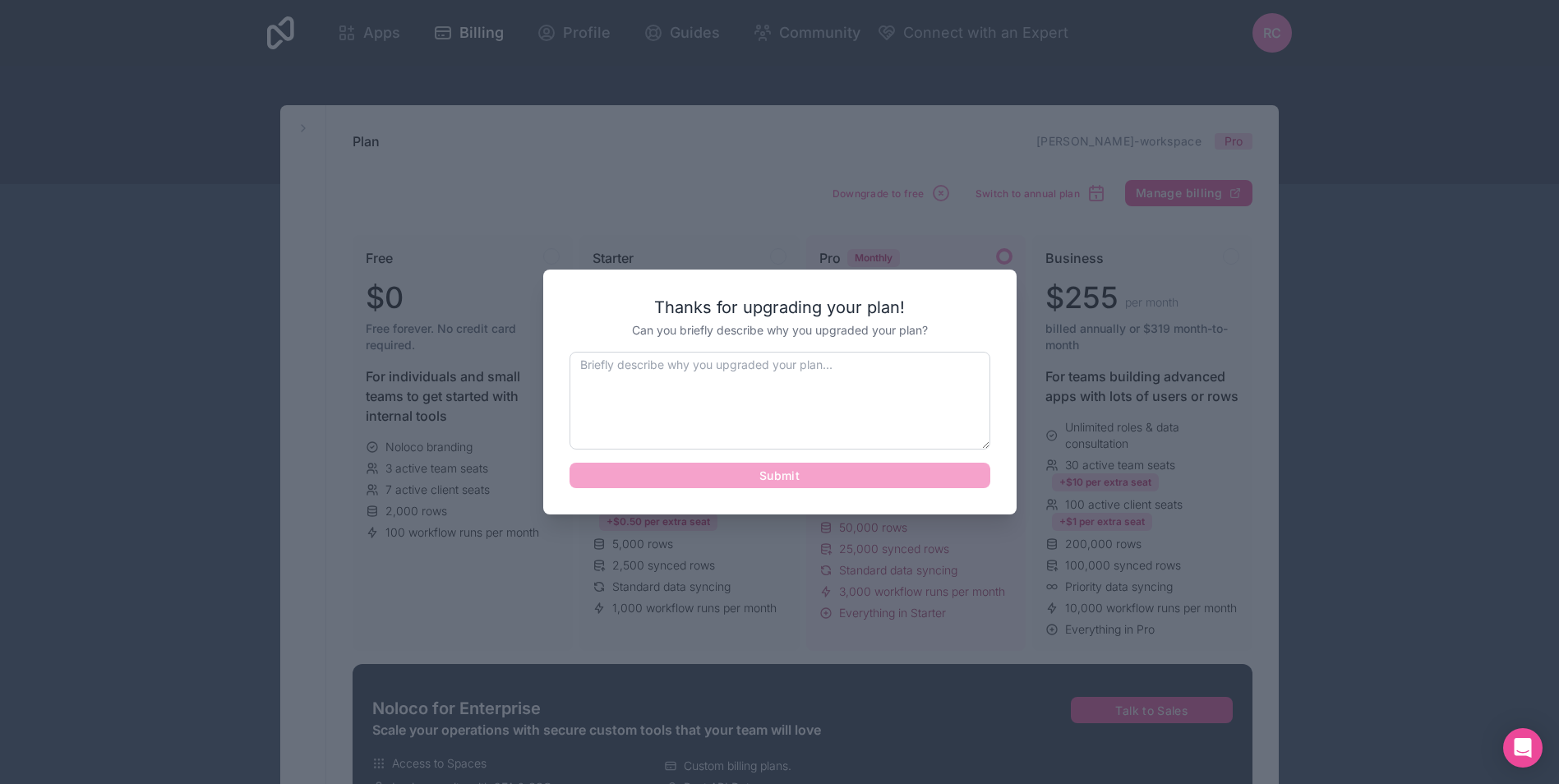 click at bounding box center (780, 400) 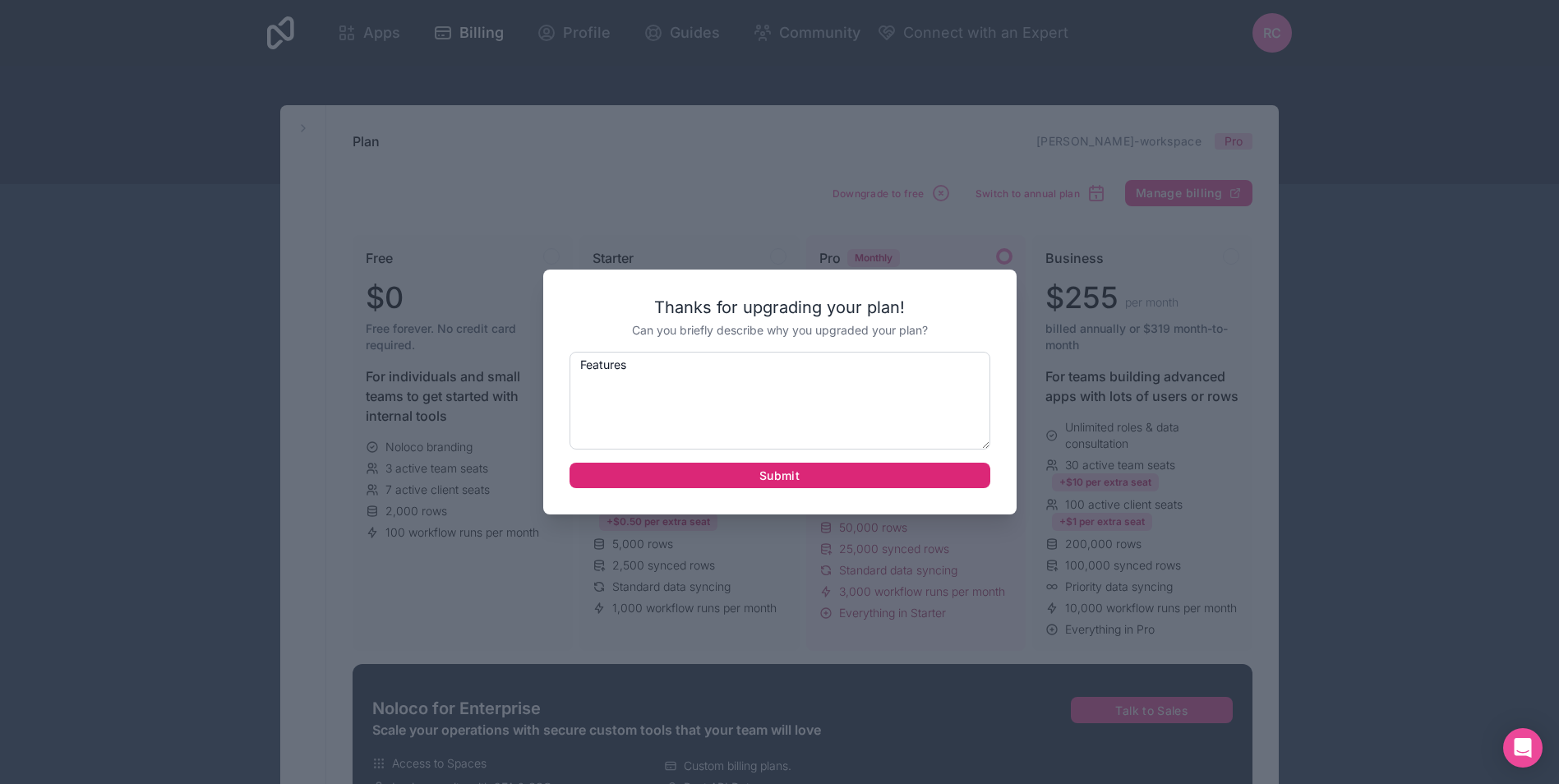 type on "Features" 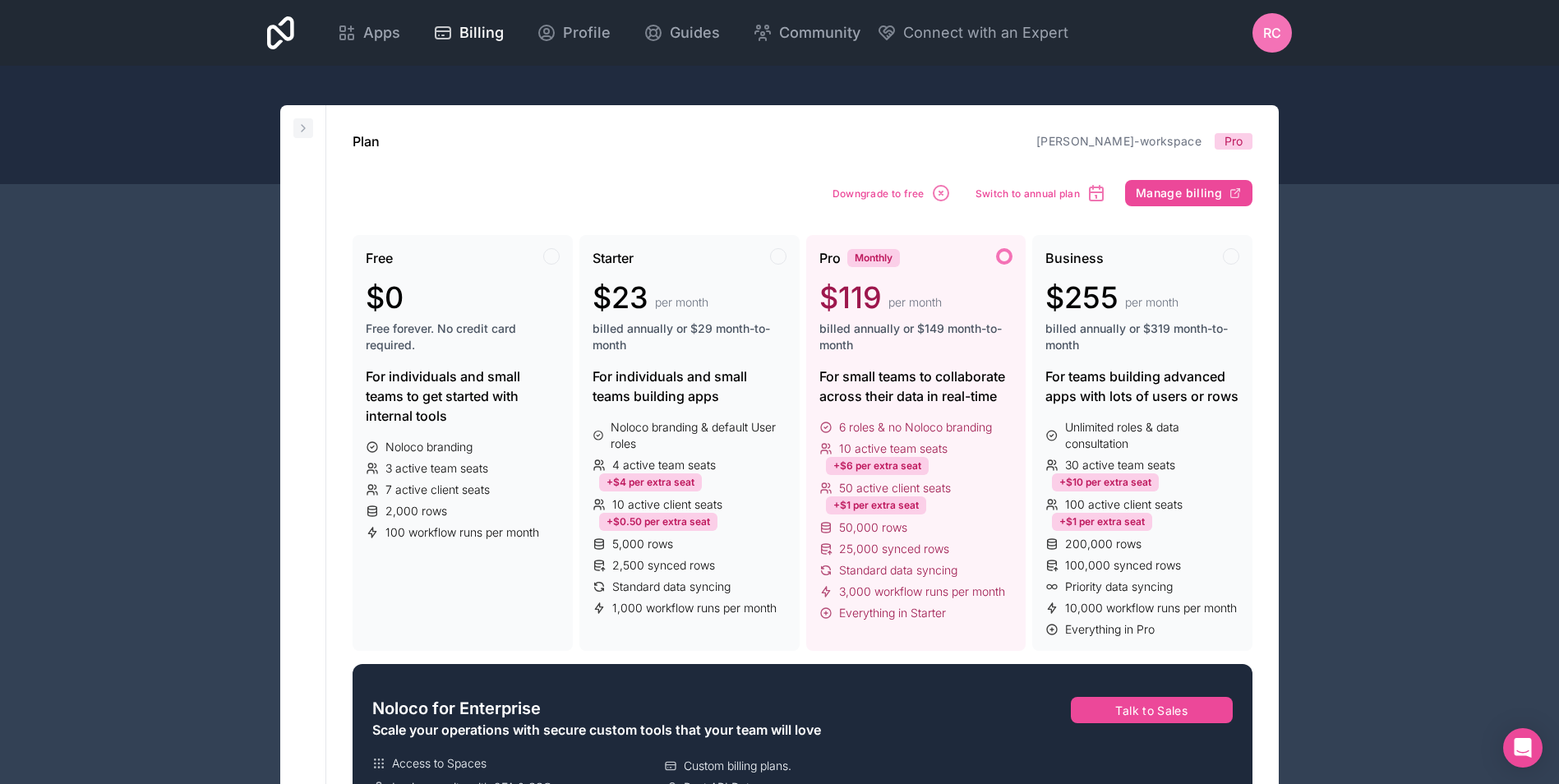 click 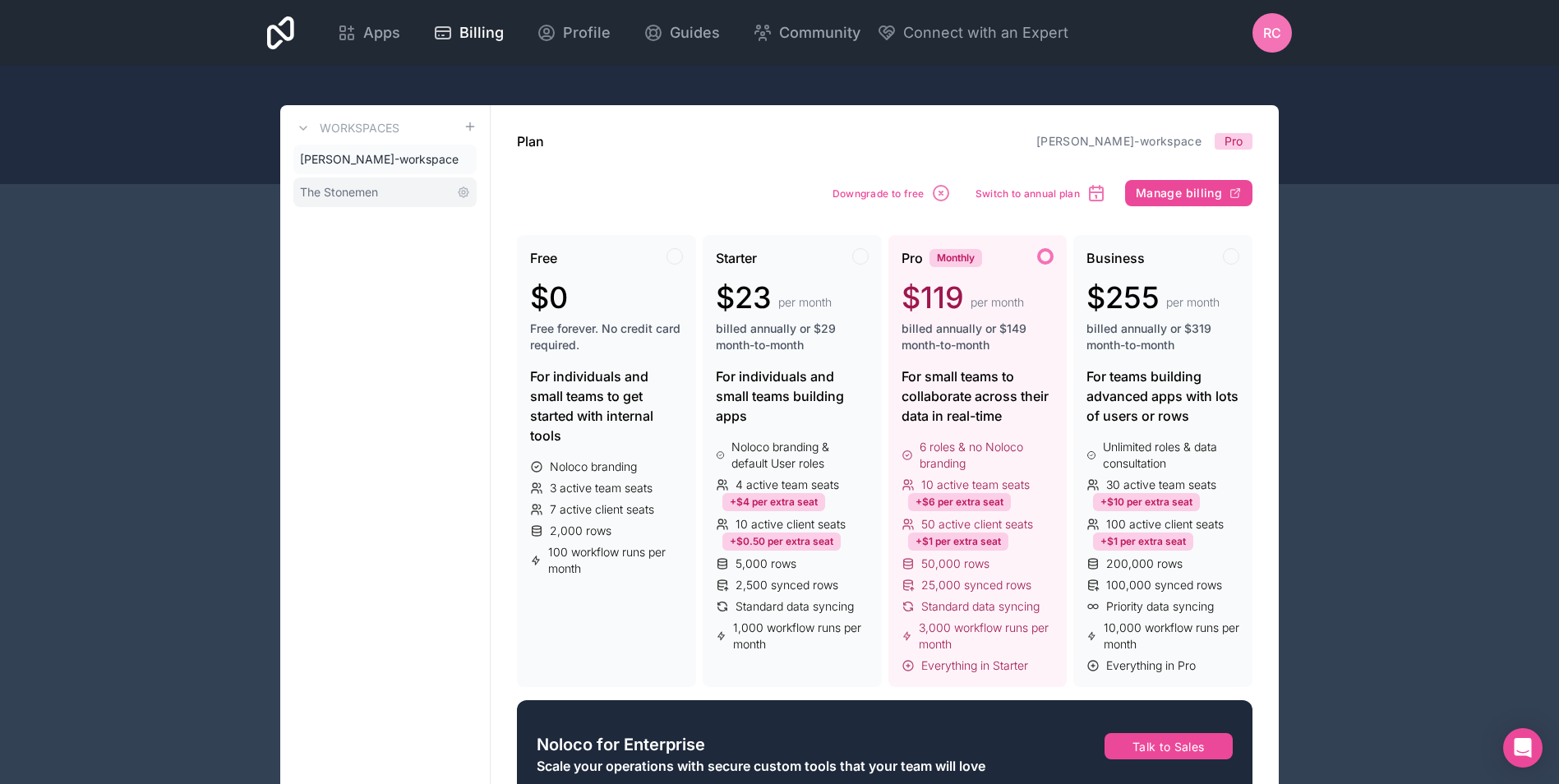 click on "The Stonemen" at bounding box center (339, 192) 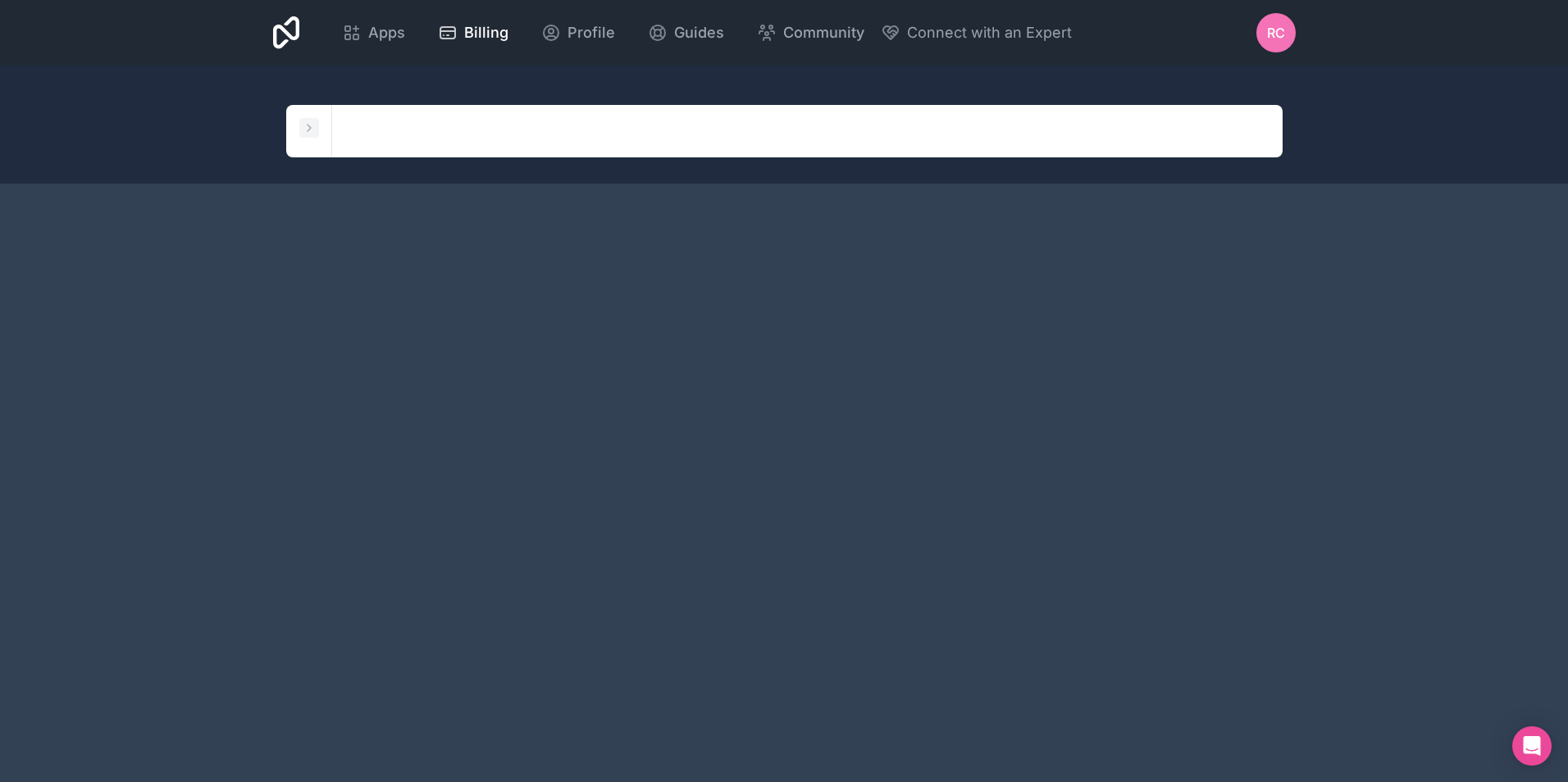 click 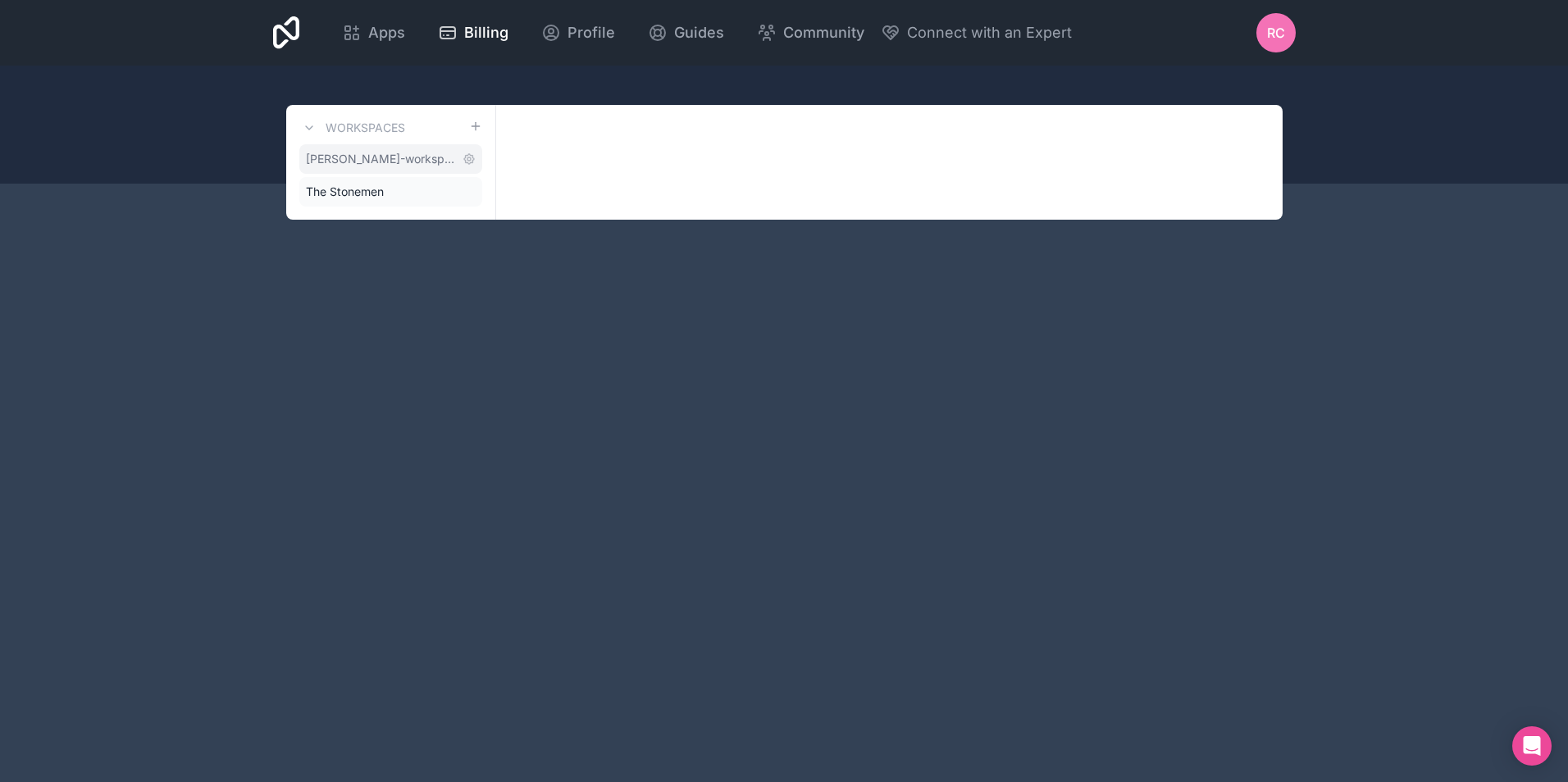 click on "ryan-candow-workspace" at bounding box center [381, 159] 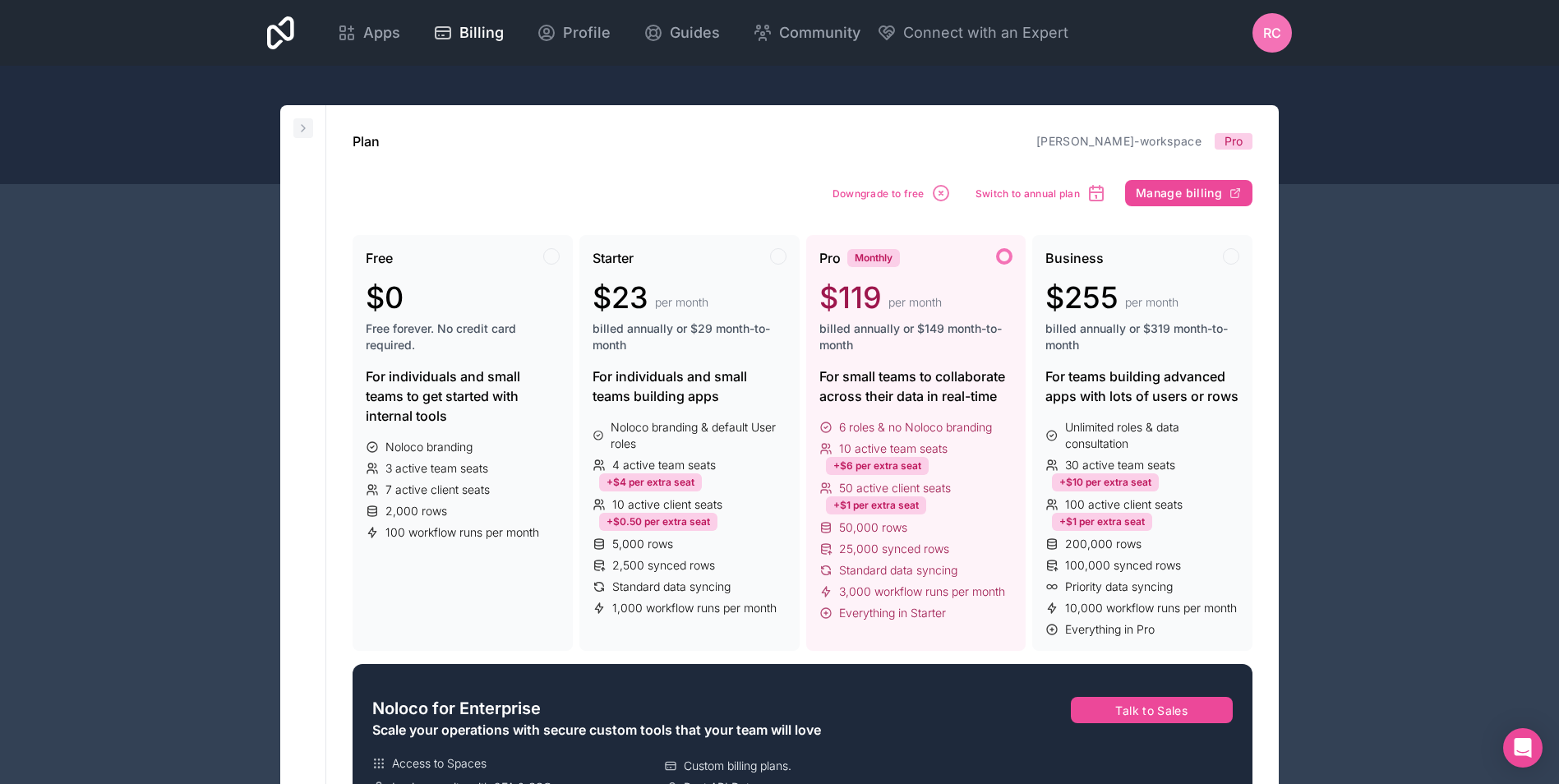 click at bounding box center [303, 128] 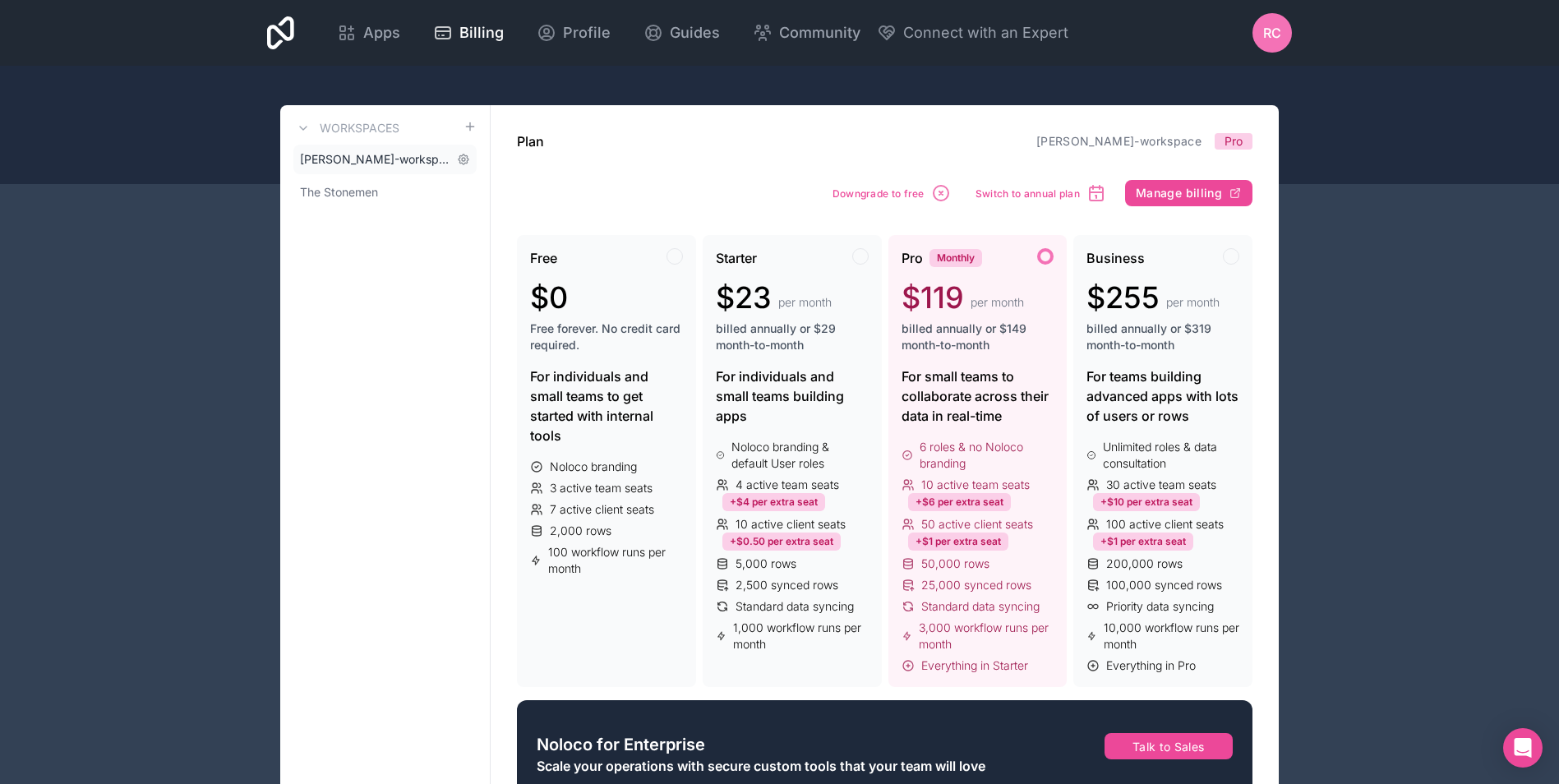 click on "ryan-candow-workspace" at bounding box center (375, 159) 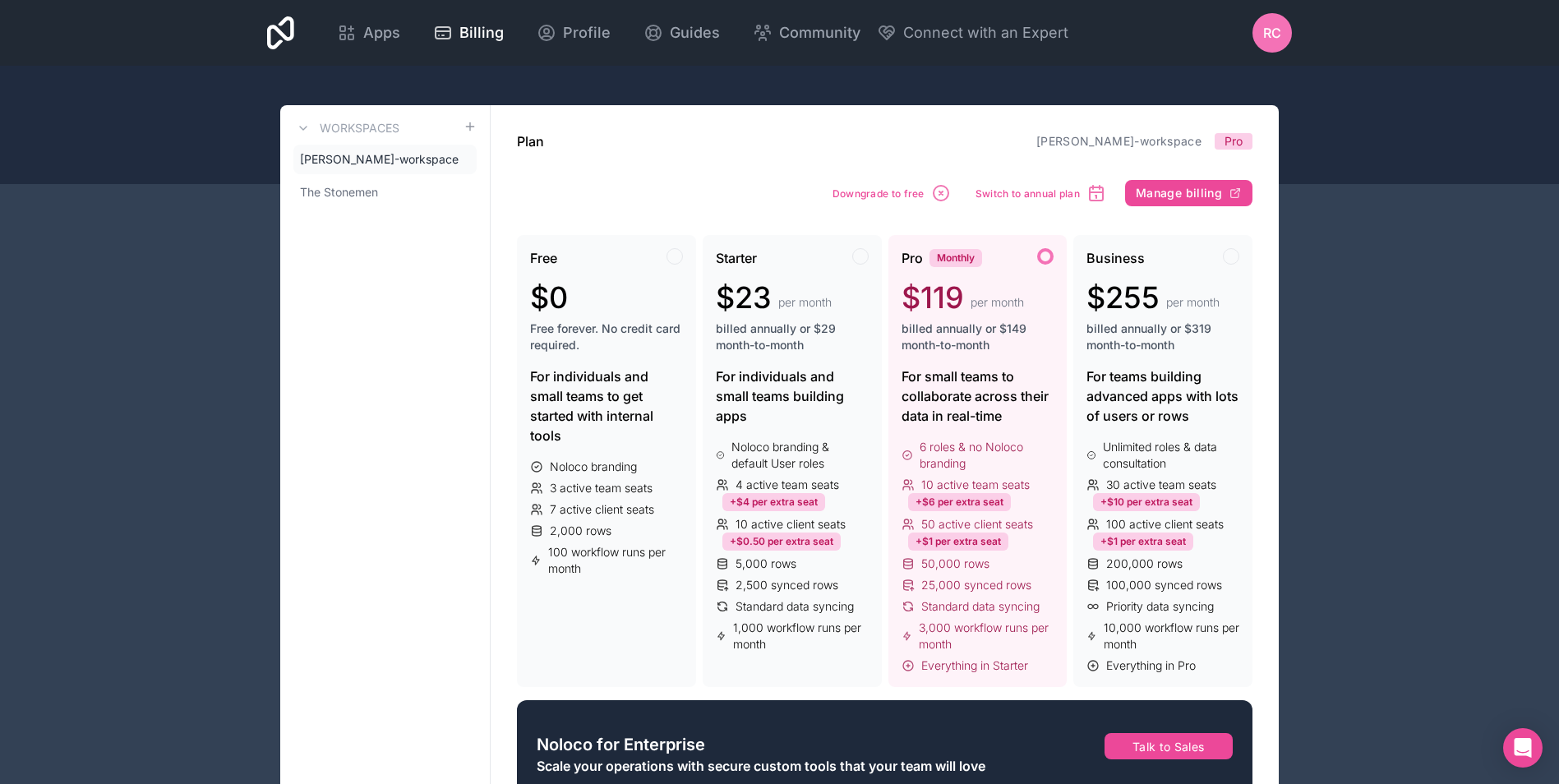 click on "Plan ryan-candow-workspace Pro Downgrade to free Switch to annual plan   Manage billing Free $0 Free forever. No credit card required. For individuals and small teams to get started with internal tools Noloco branding 3 active team seats 7 active client seats 2,000 rows 100 workflow runs per month Starter $23 per month billed annually or $29 month-to-month For individuals and small teams building apps Noloco branding & default User roles 4 active team seats +$4 per extra seat 10 active client seats +$0.50 per extra seat 5,000 rows 2,500 synced rows Standard data syncing 1,000 workflow runs per month Pro Monthly $119 per month billed annually or $149 month-to-month For small teams to collaborate across their data in real-time 6 roles & no Noloco branding 10 active team seats +$6 per extra seat 50 active client seats +$1 per extra seat 50,000 rows 25,000 synced rows Standard data syncing 3,000 workflow runs per month Everything in Starter Business $255 per month billed annually or $319 month-to-month   Addons 4" at bounding box center [884, 920] 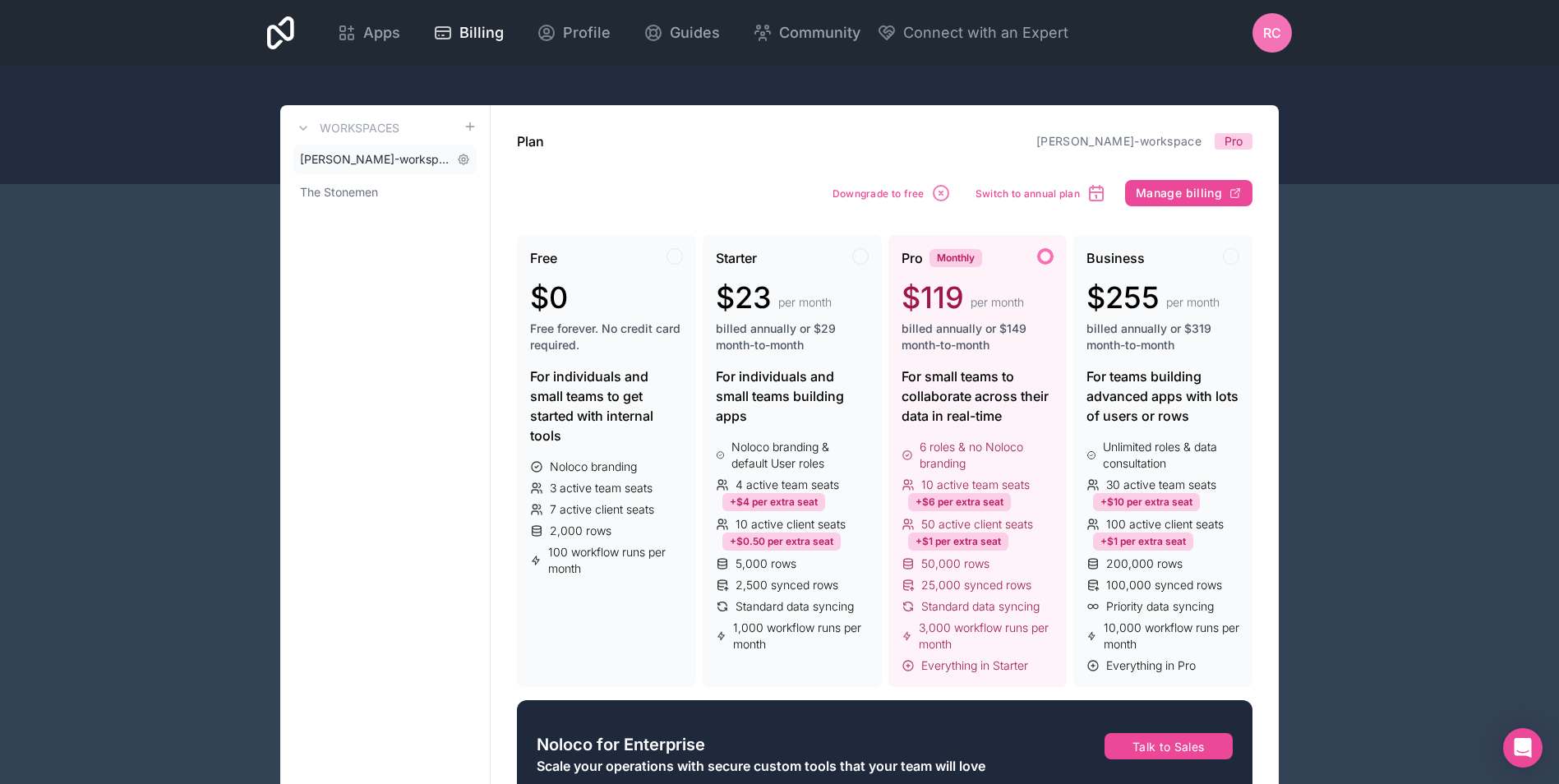 click on "ryan-candow-workspace" at bounding box center (375, 159) 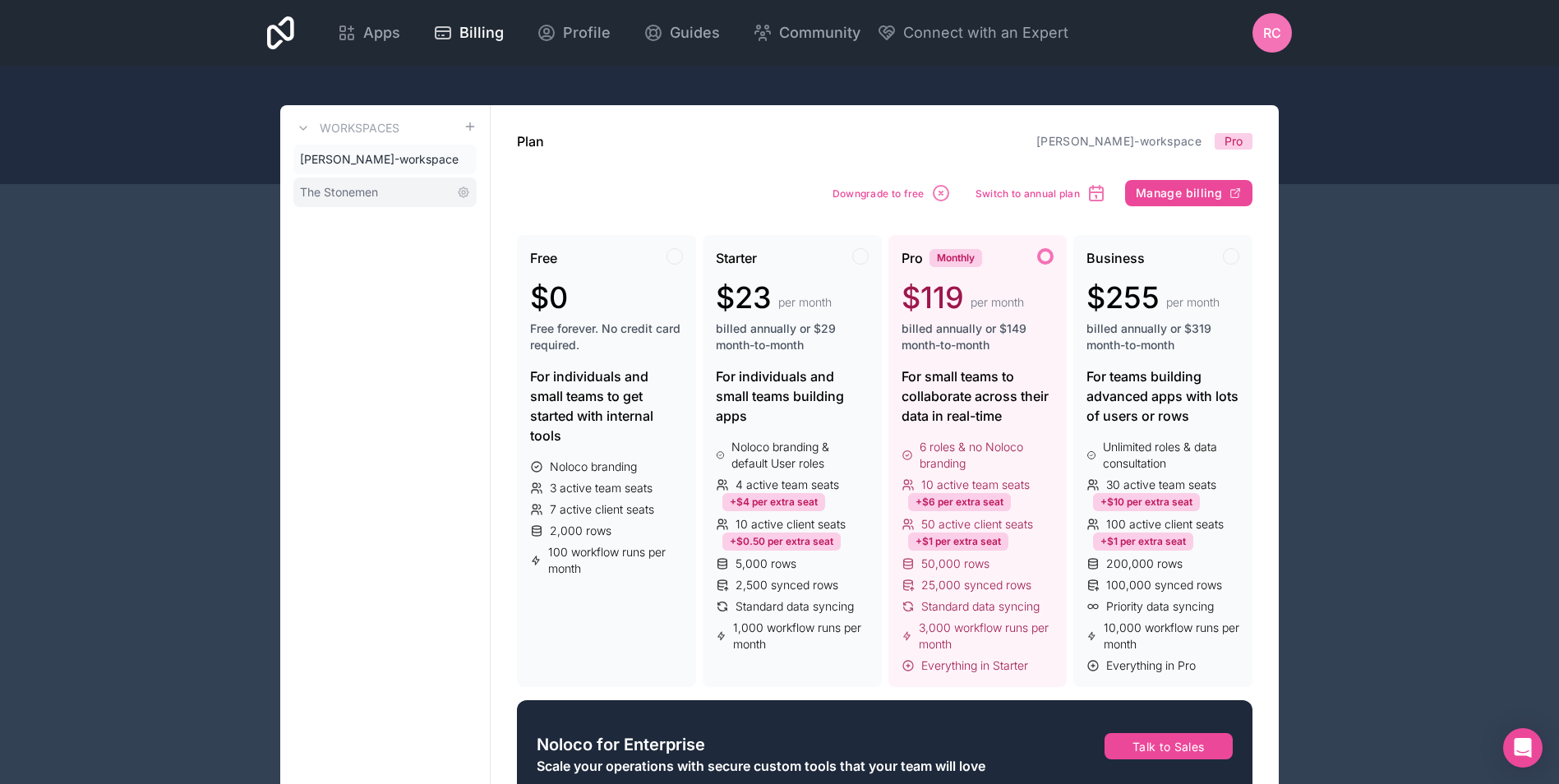 click on "The Stonemen" at bounding box center [385, 192] 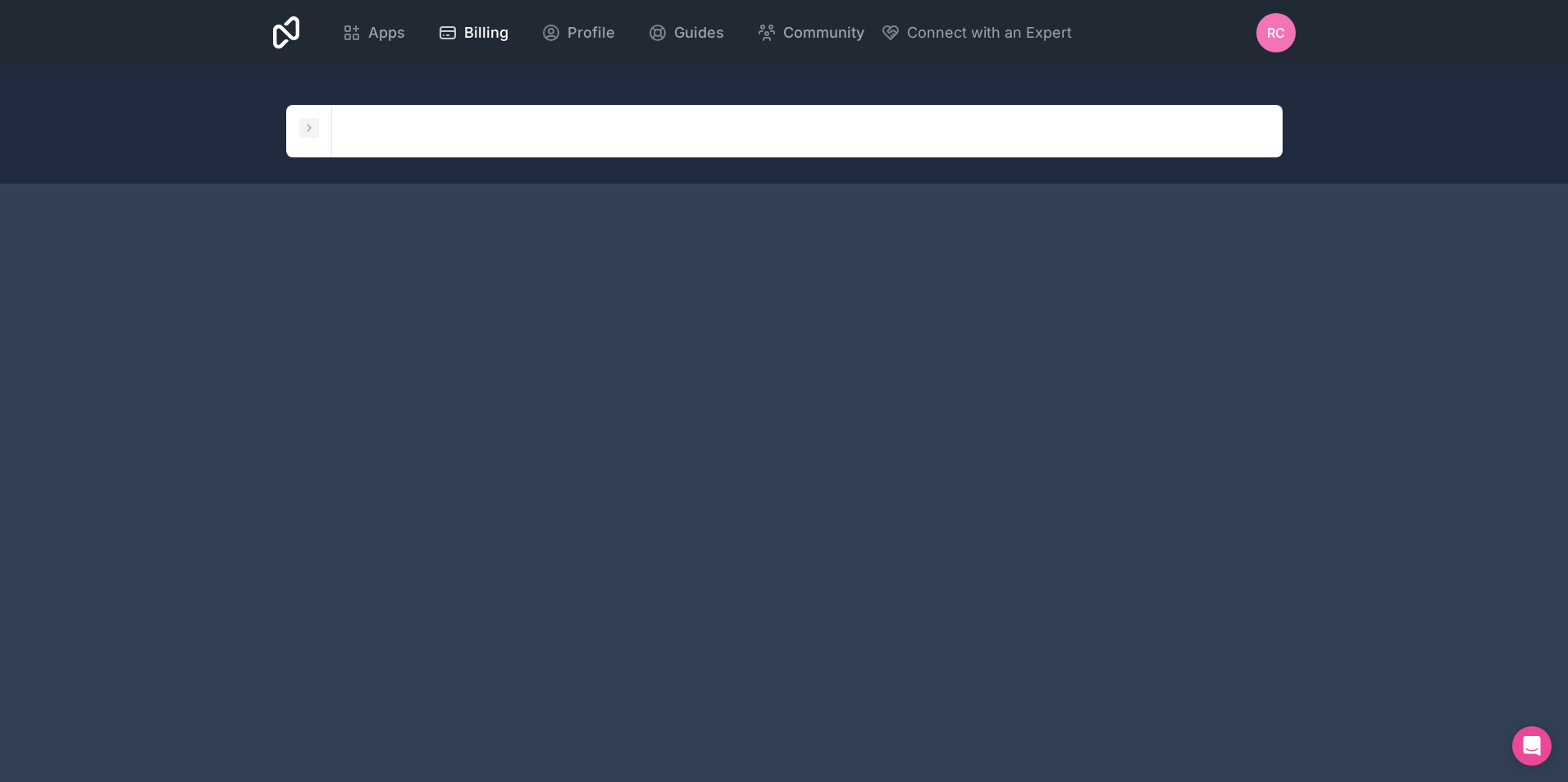 click at bounding box center [309, 128] 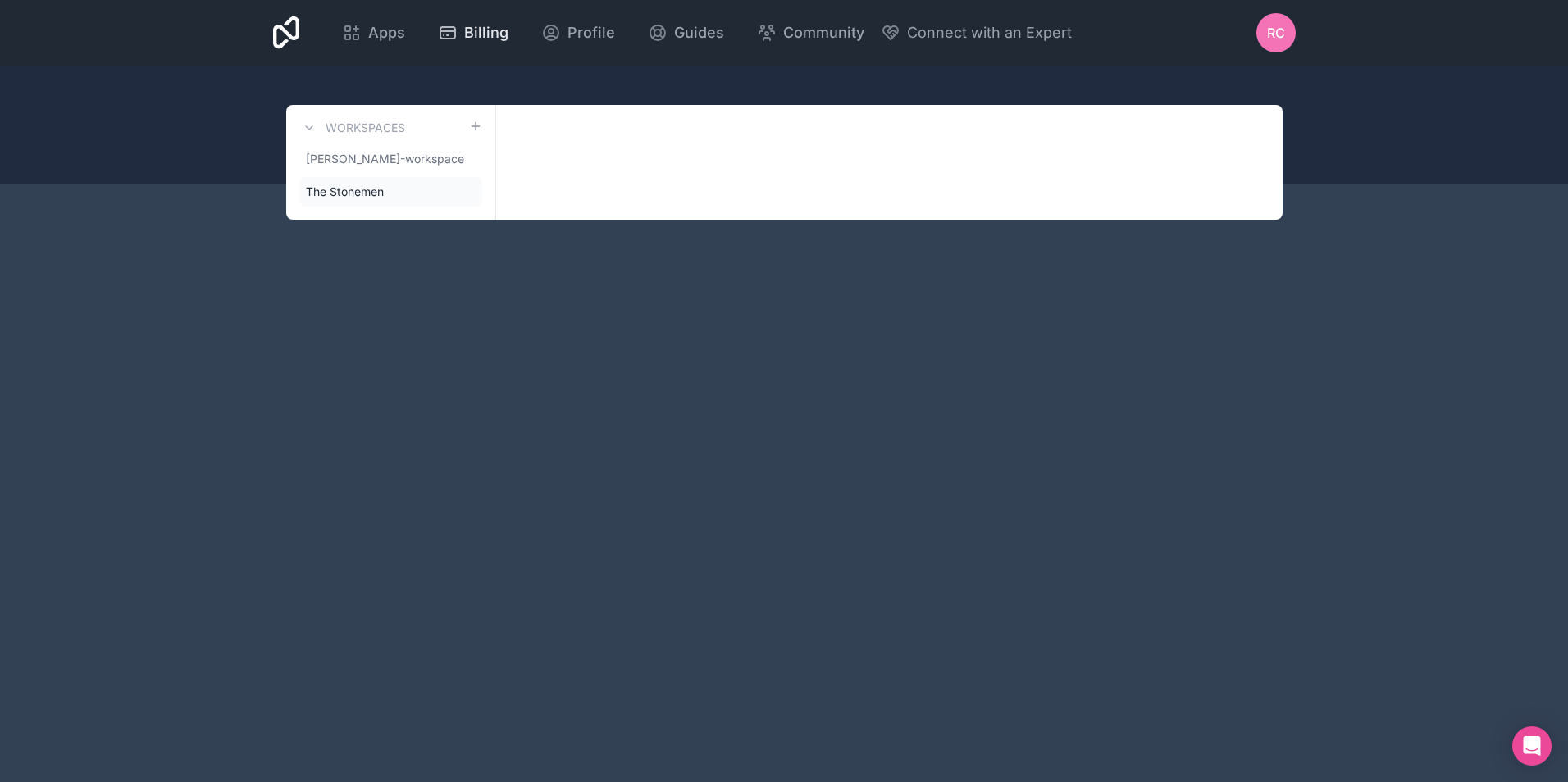 click 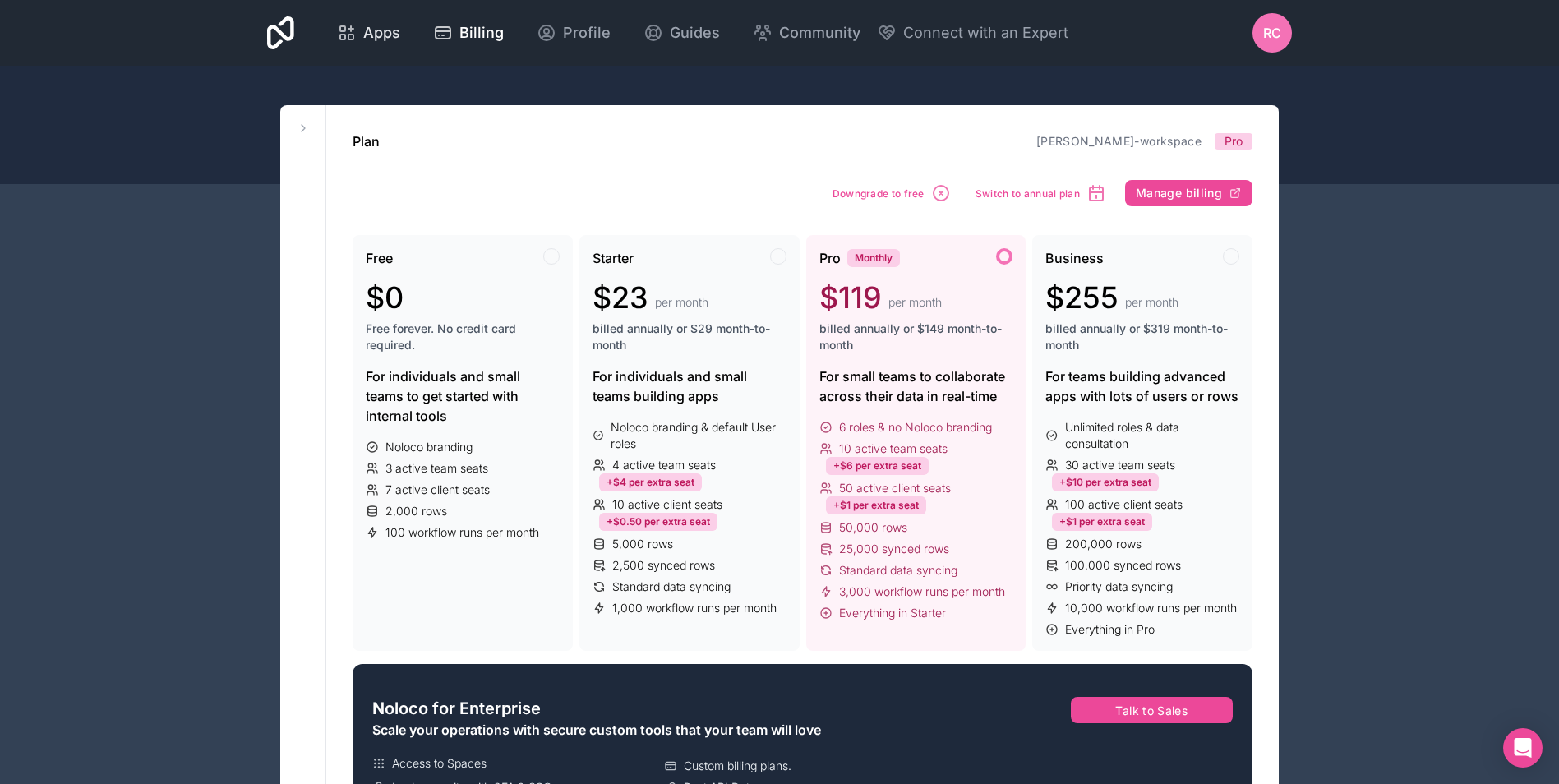 click on "Apps" at bounding box center (381, 33) 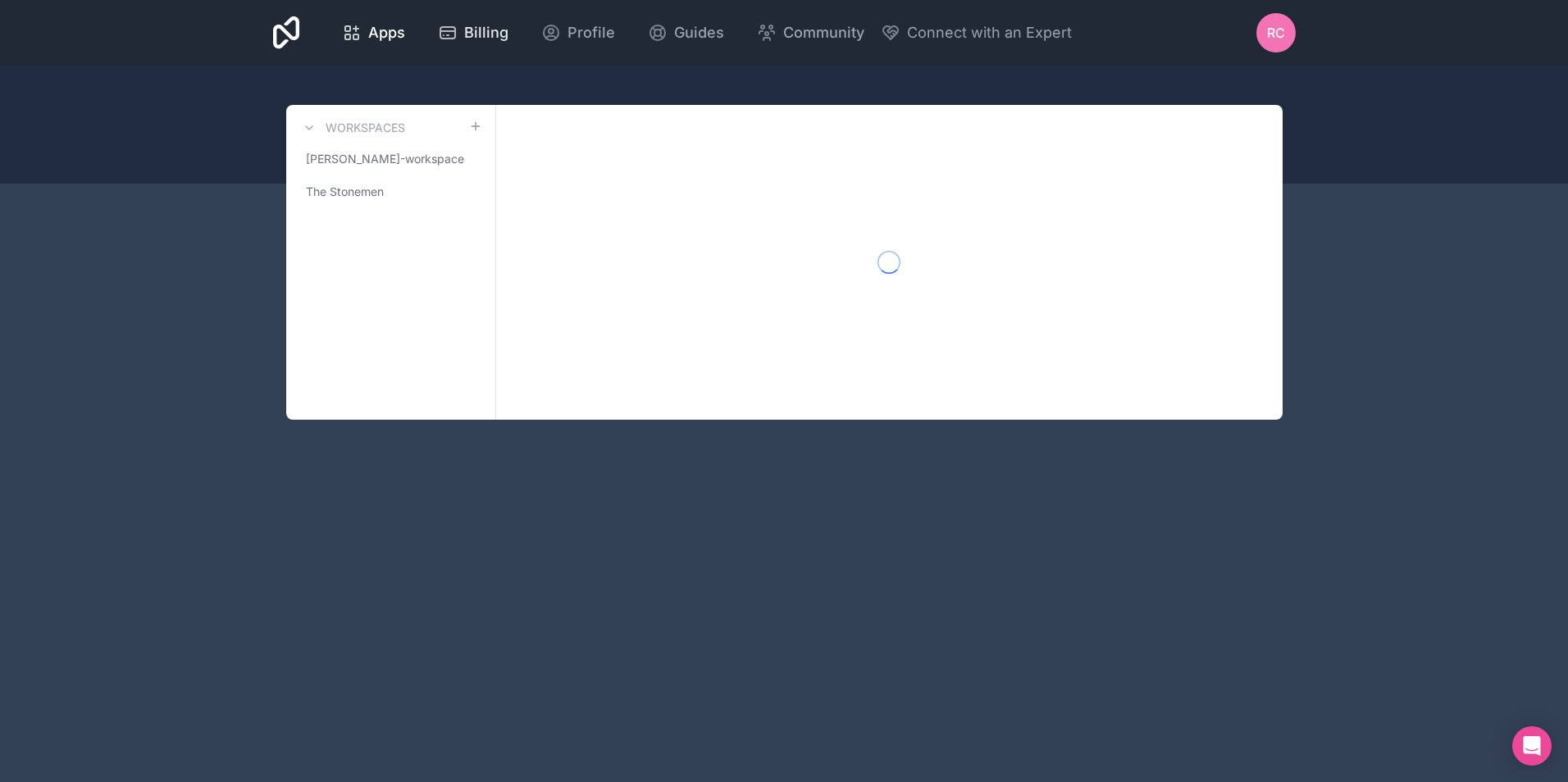 click on "Billing" at bounding box center (486, 33) 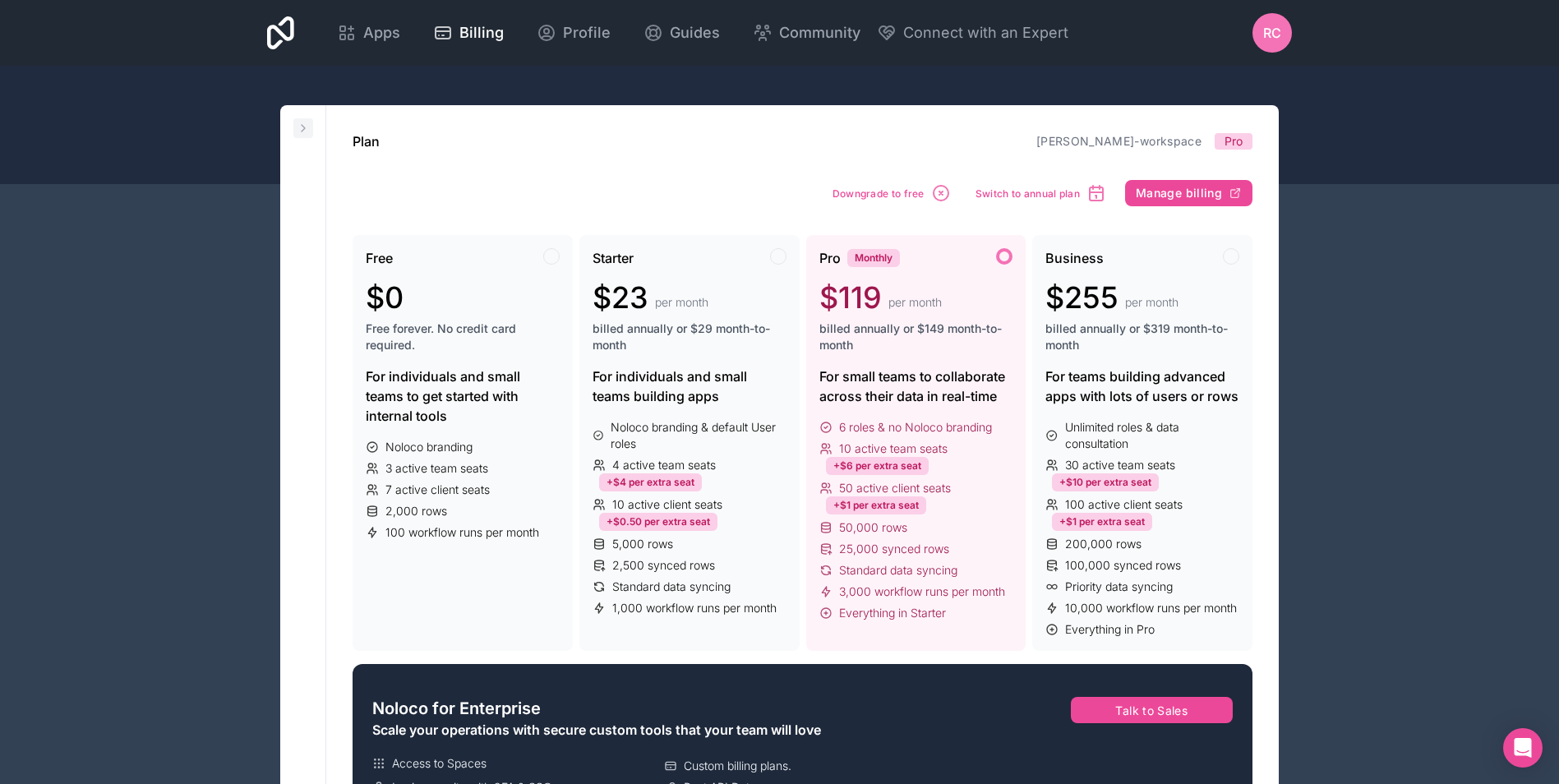 click 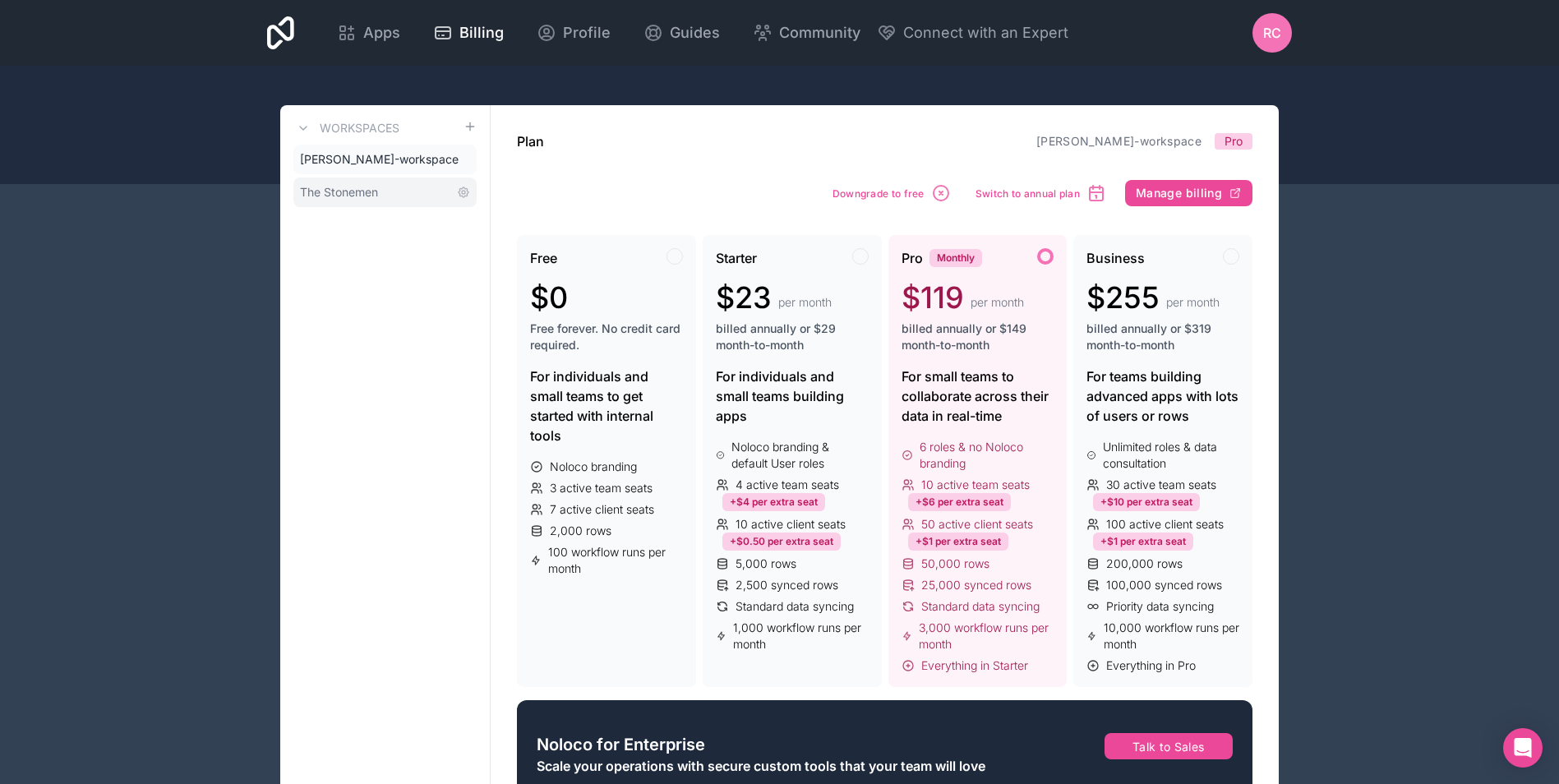 click on "The Stonemen" at bounding box center (385, 192) 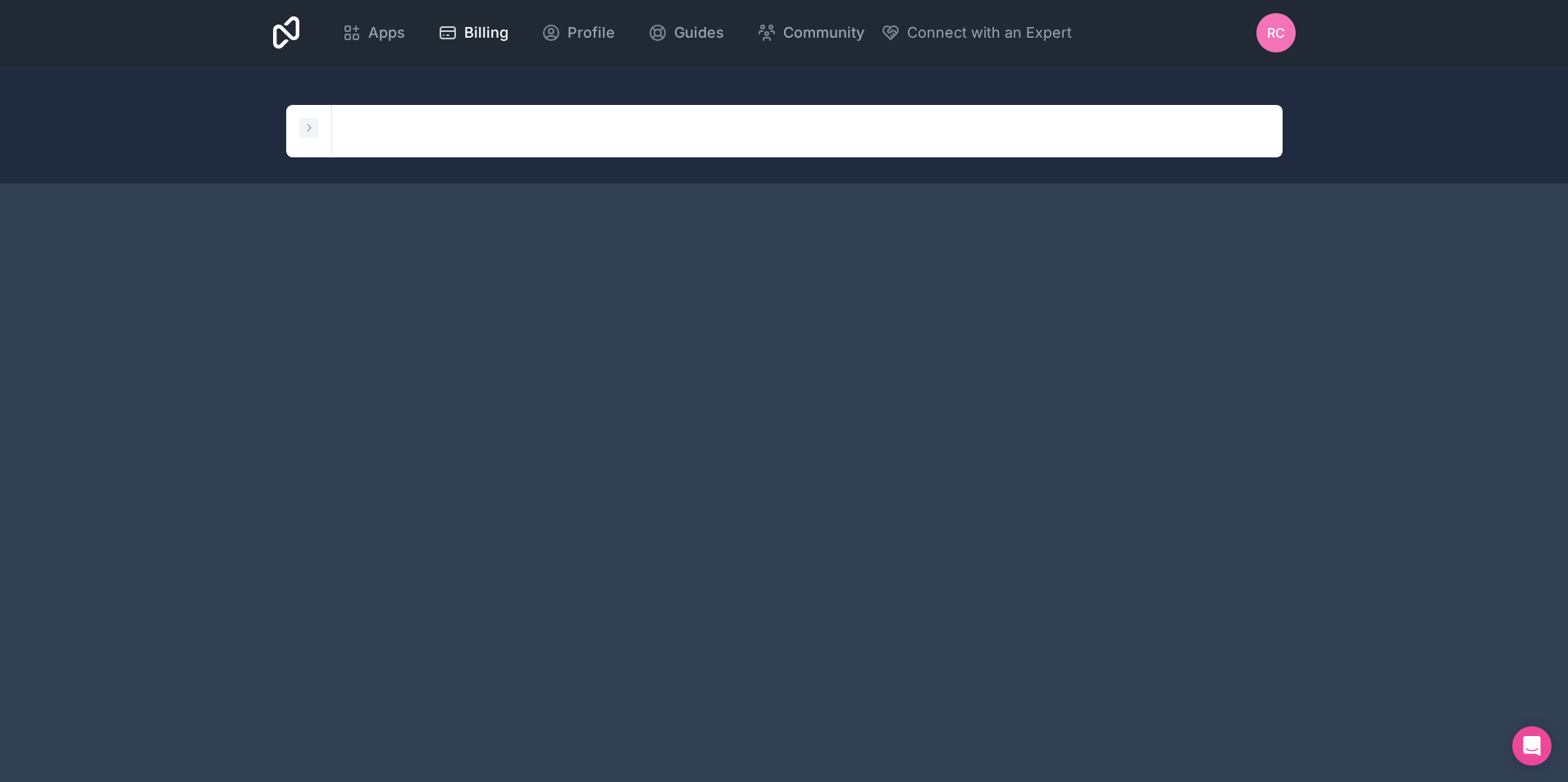click on "Workspaces ryan-candow-workspace The Stonemen" at bounding box center (309, 131) 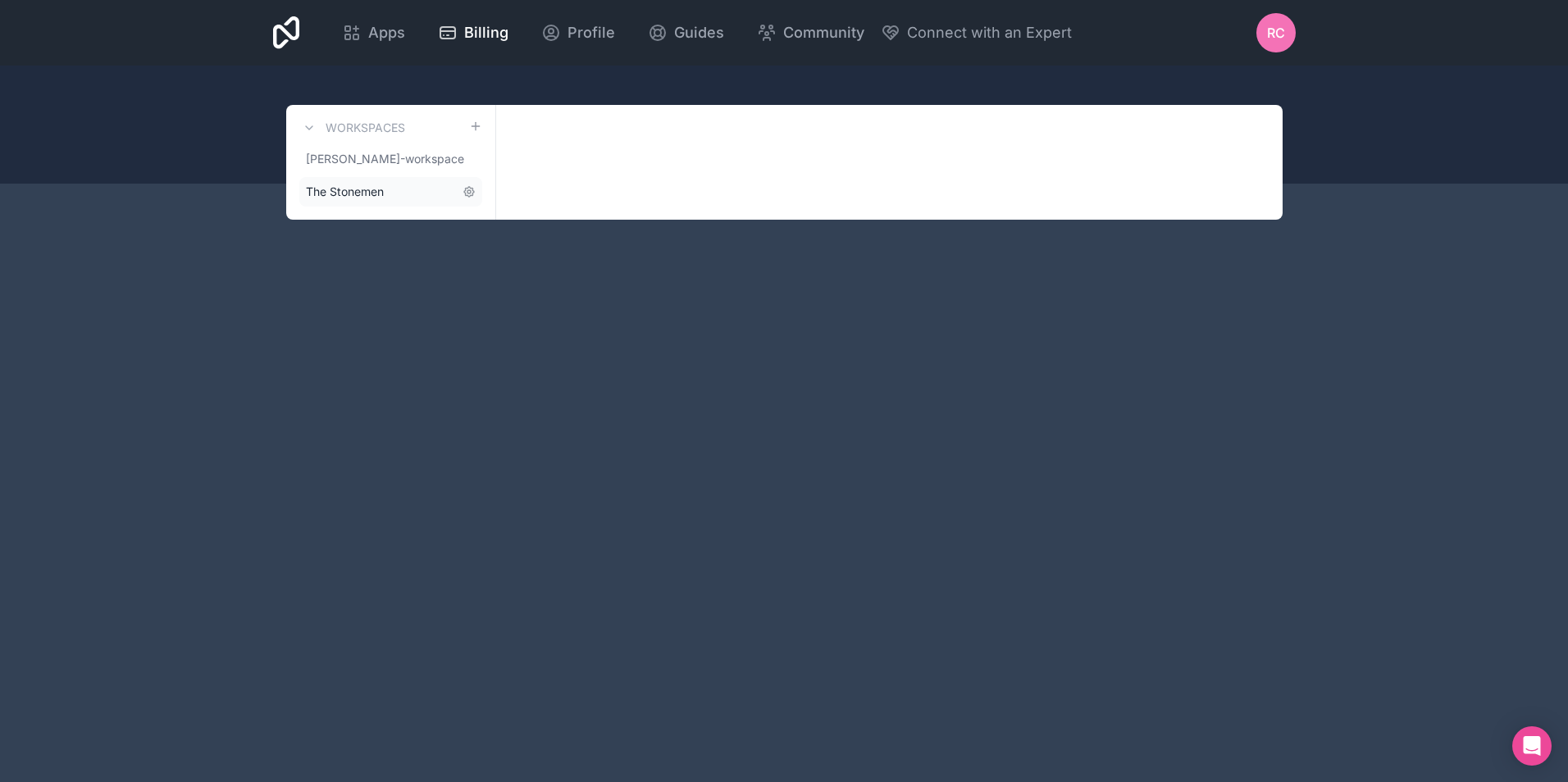 click on "The Stonemen" at bounding box center (344, 192) 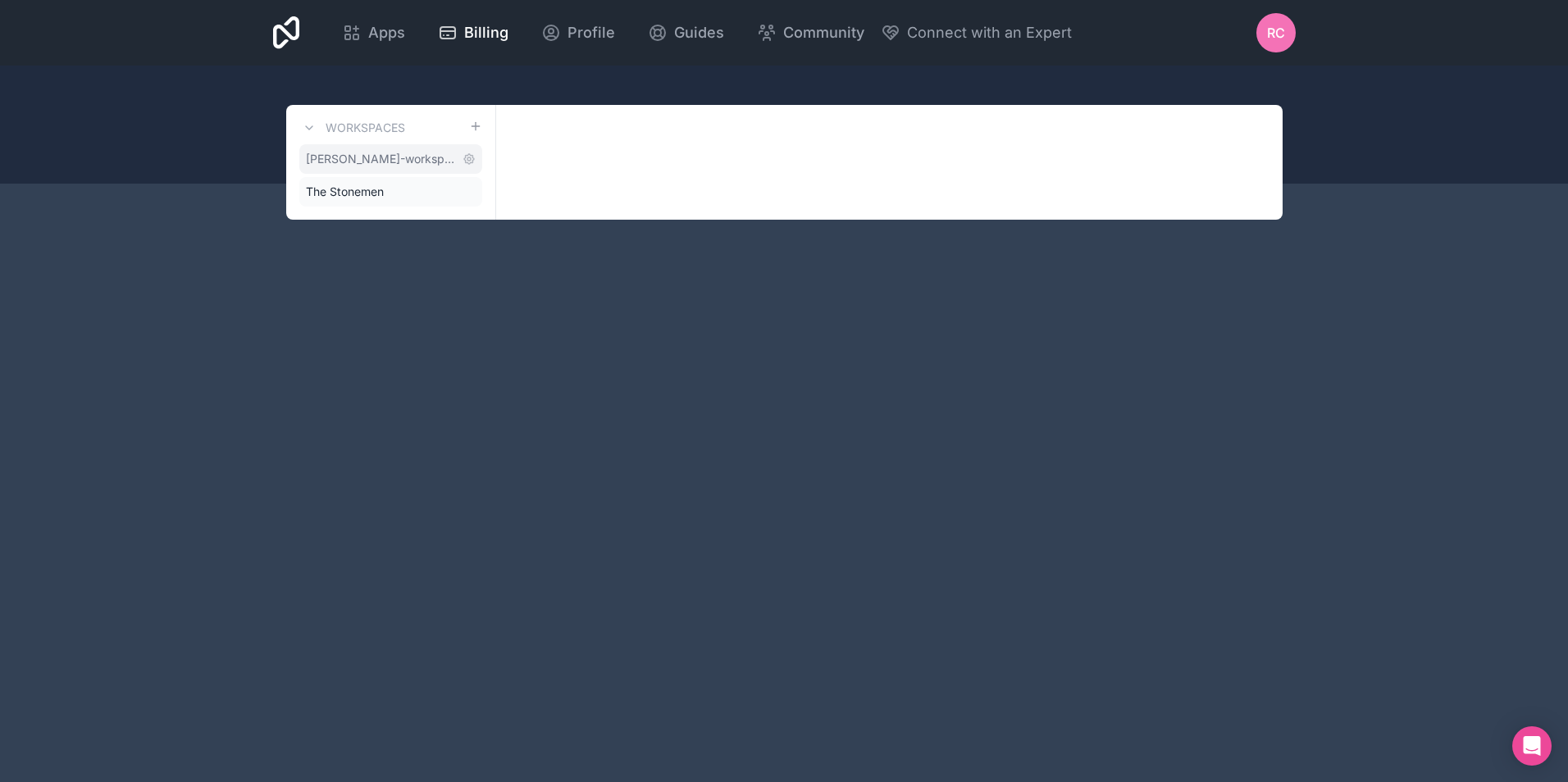 click on "ryan-candow-workspace" at bounding box center (381, 159) 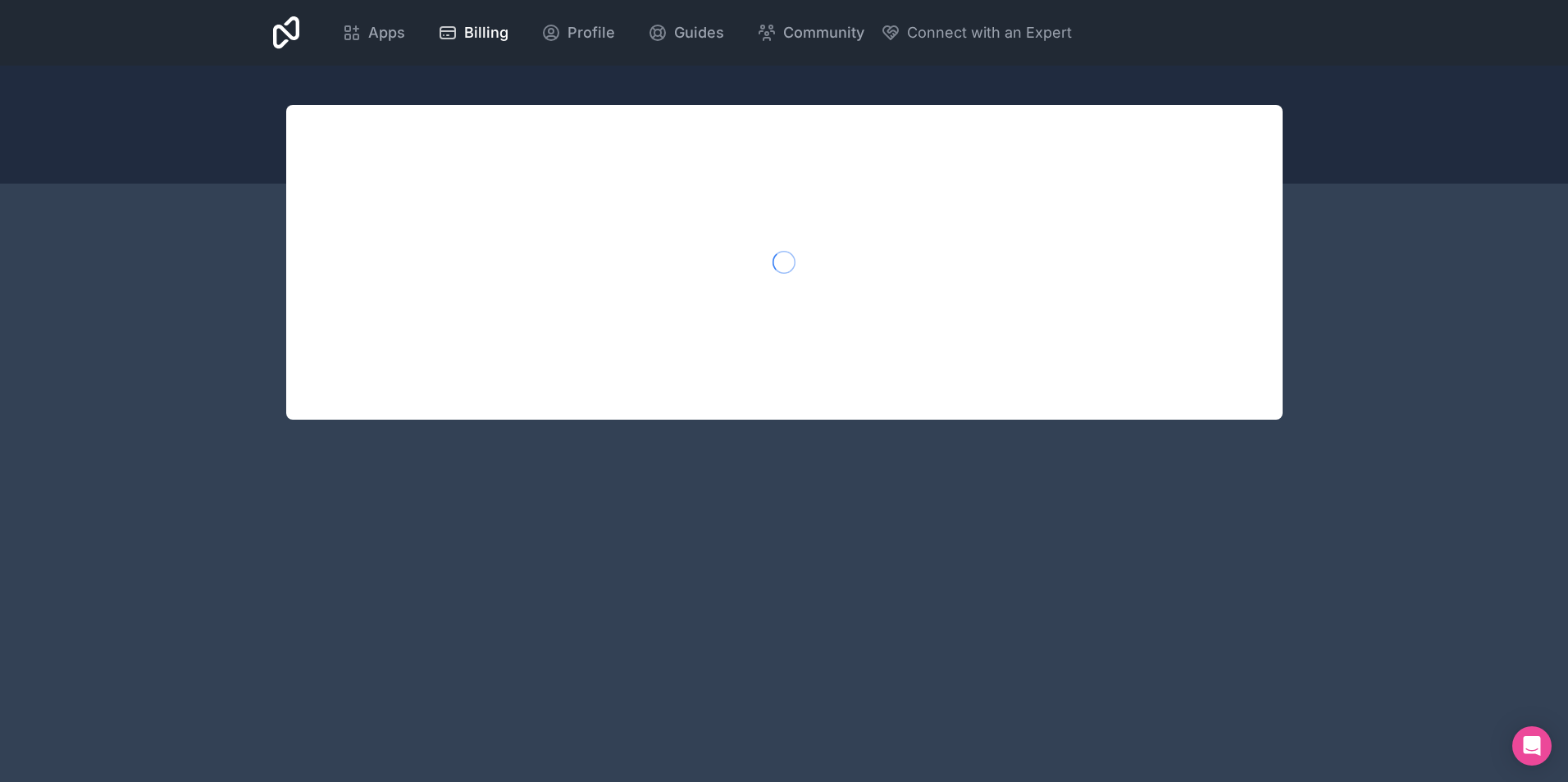 scroll, scrollTop: 0, scrollLeft: 0, axis: both 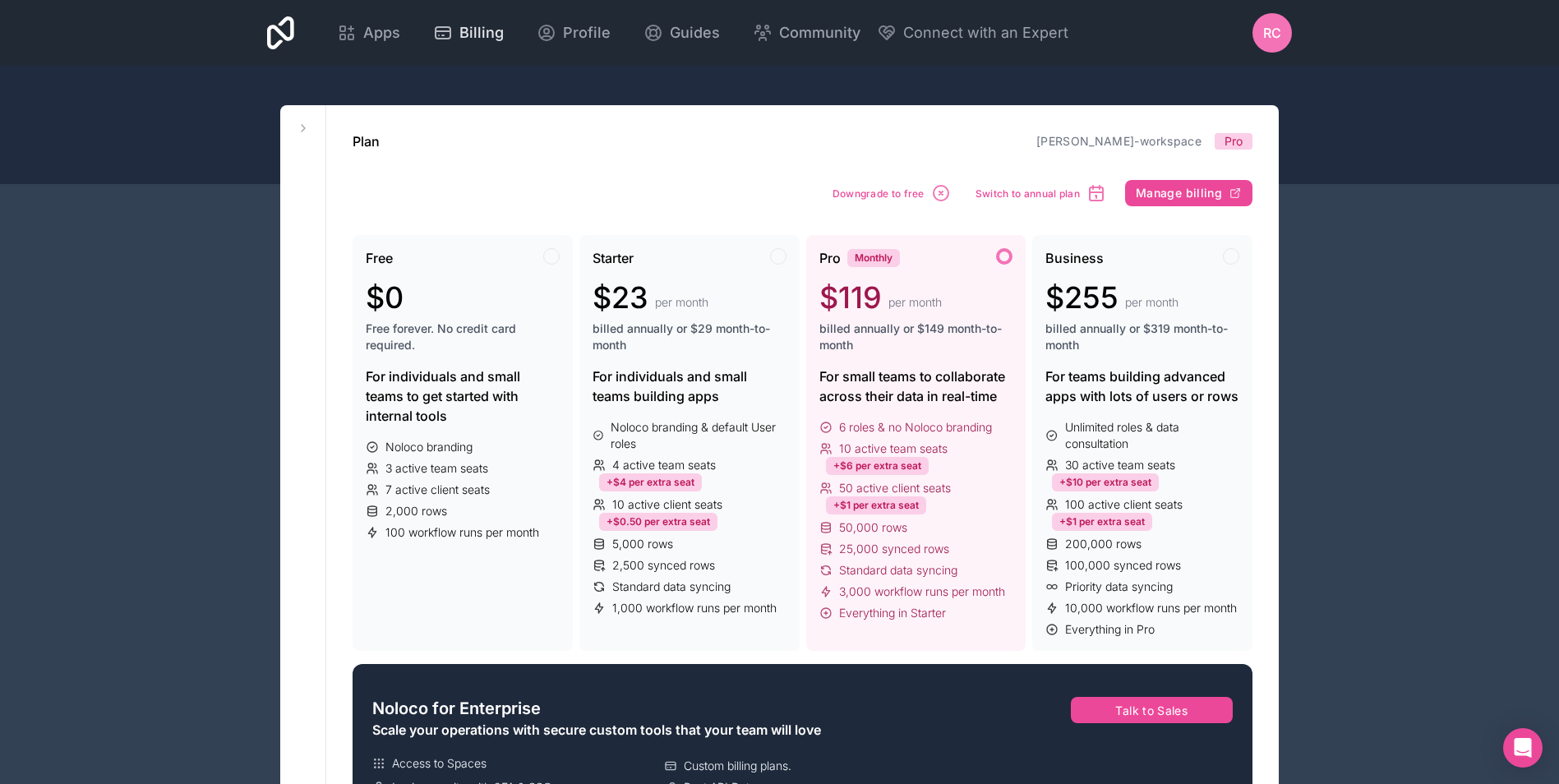 click on "Billing" at bounding box center [482, 33] 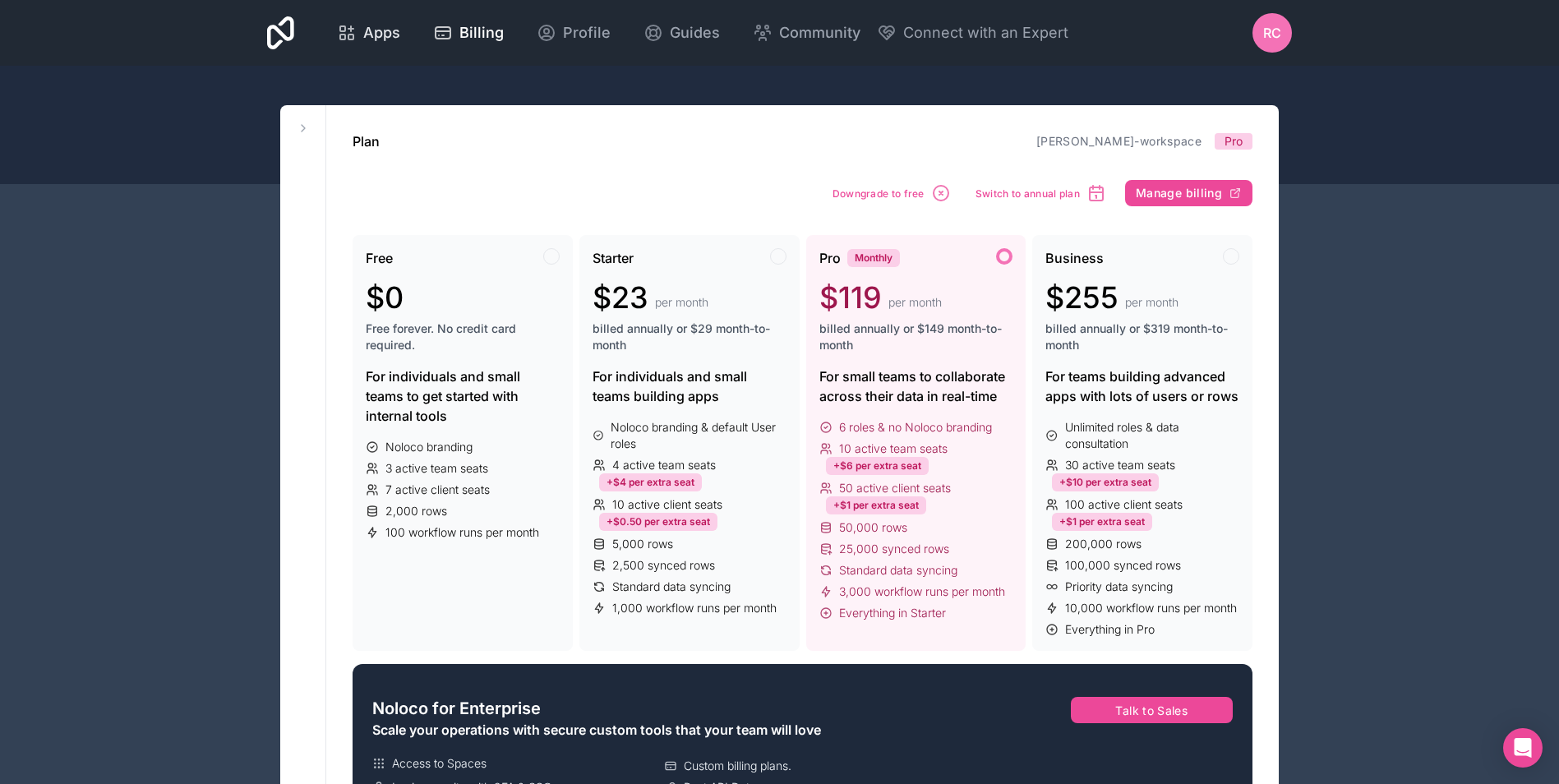 click on "Apps" at bounding box center (381, 33) 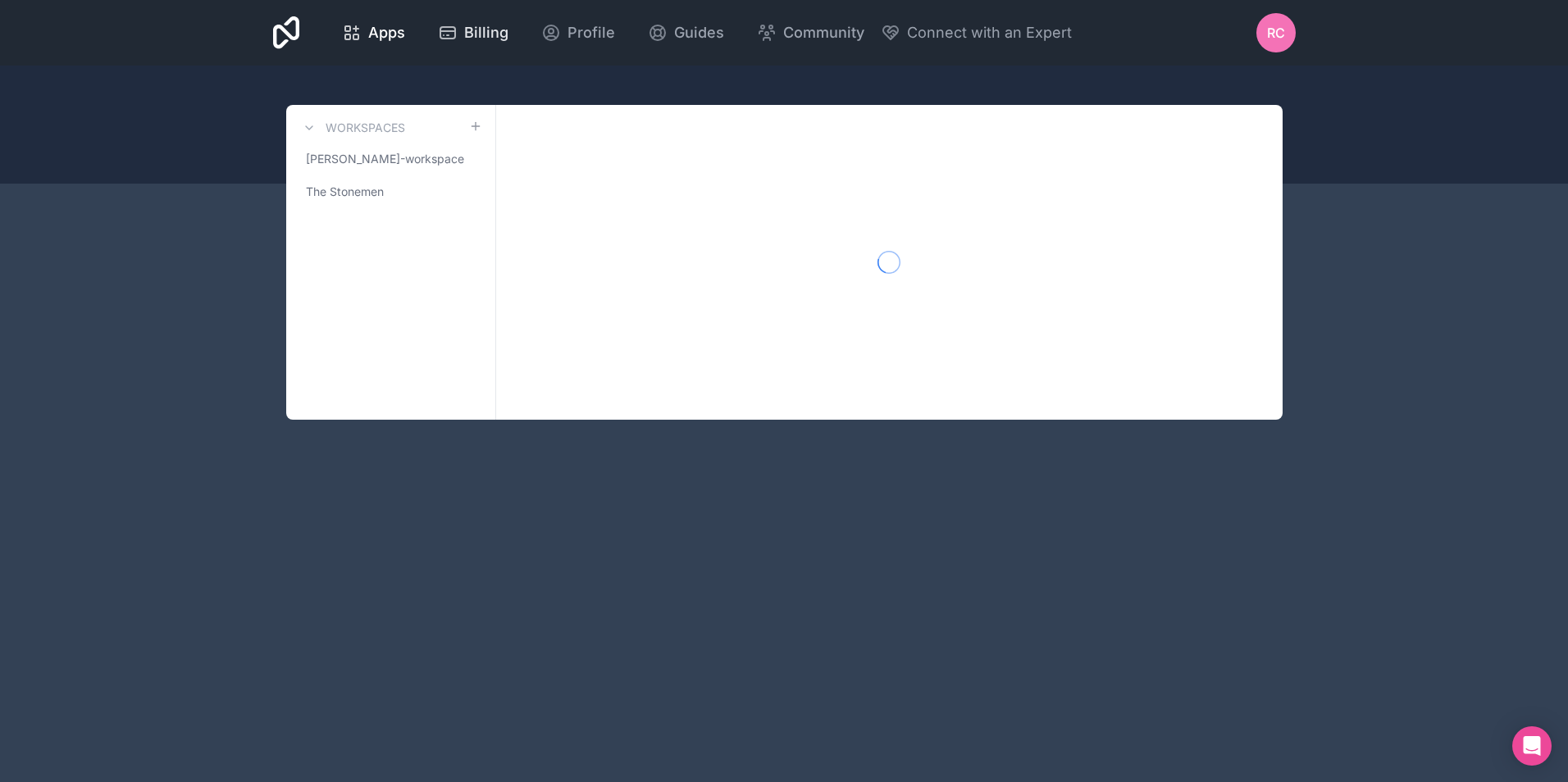 click on "Billing" at bounding box center (486, 33) 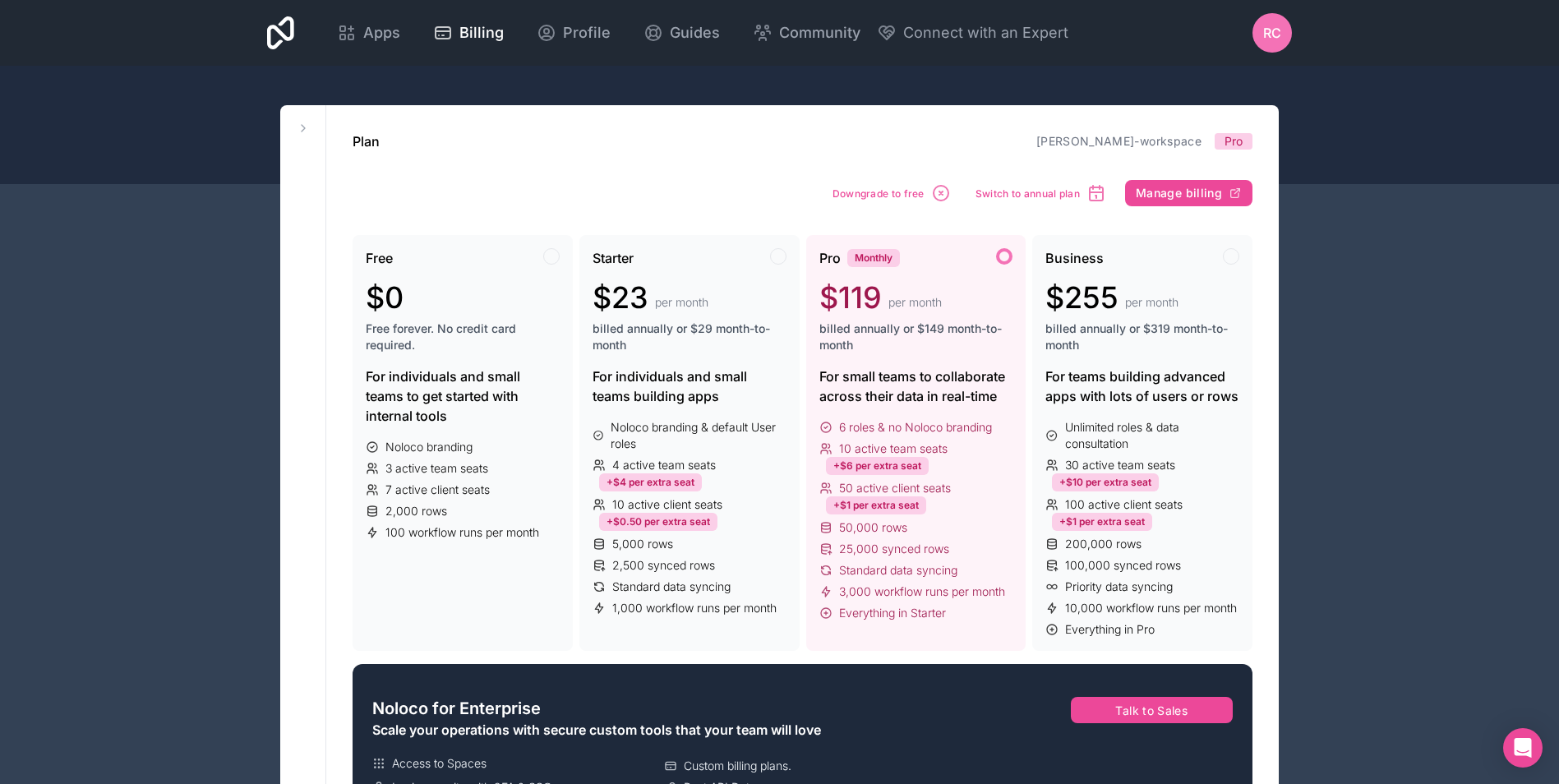 drag, startPoint x: 1347, startPoint y: 357, endPoint x: 911, endPoint y: 224, distance: 455.8344 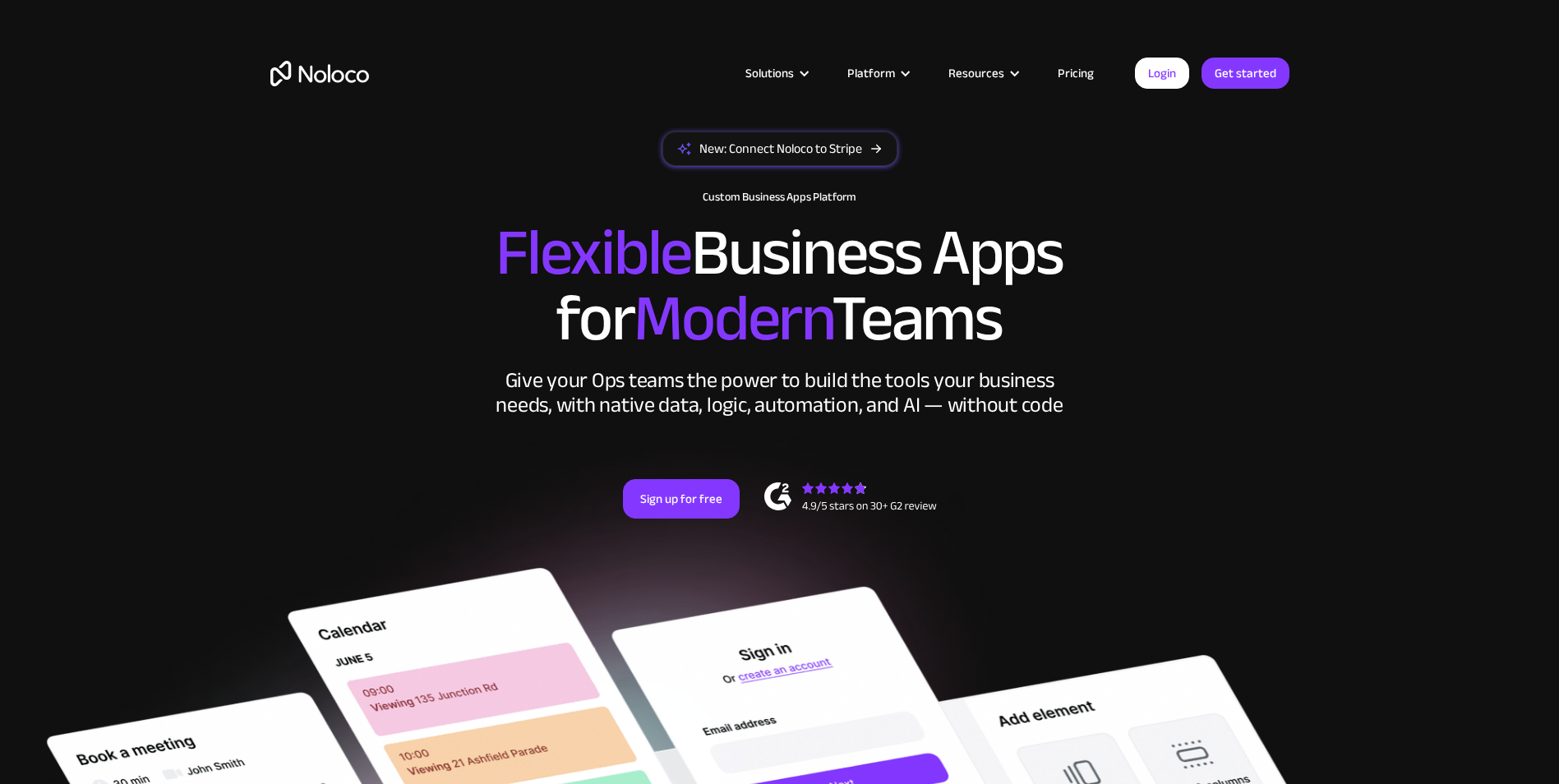 scroll, scrollTop: 0, scrollLeft: 0, axis: both 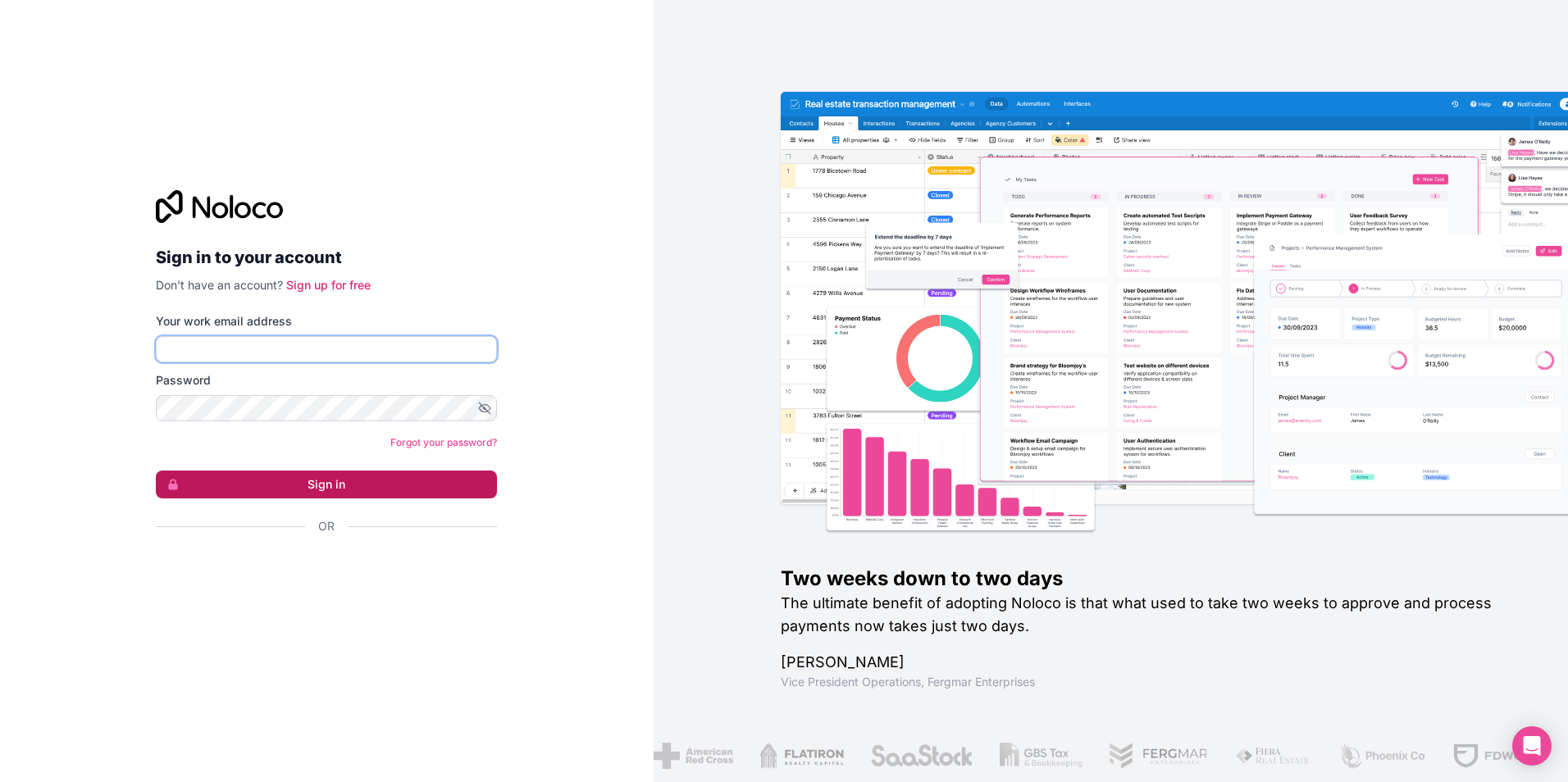 type on "[EMAIL_ADDRESS][DOMAIN_NAME]" 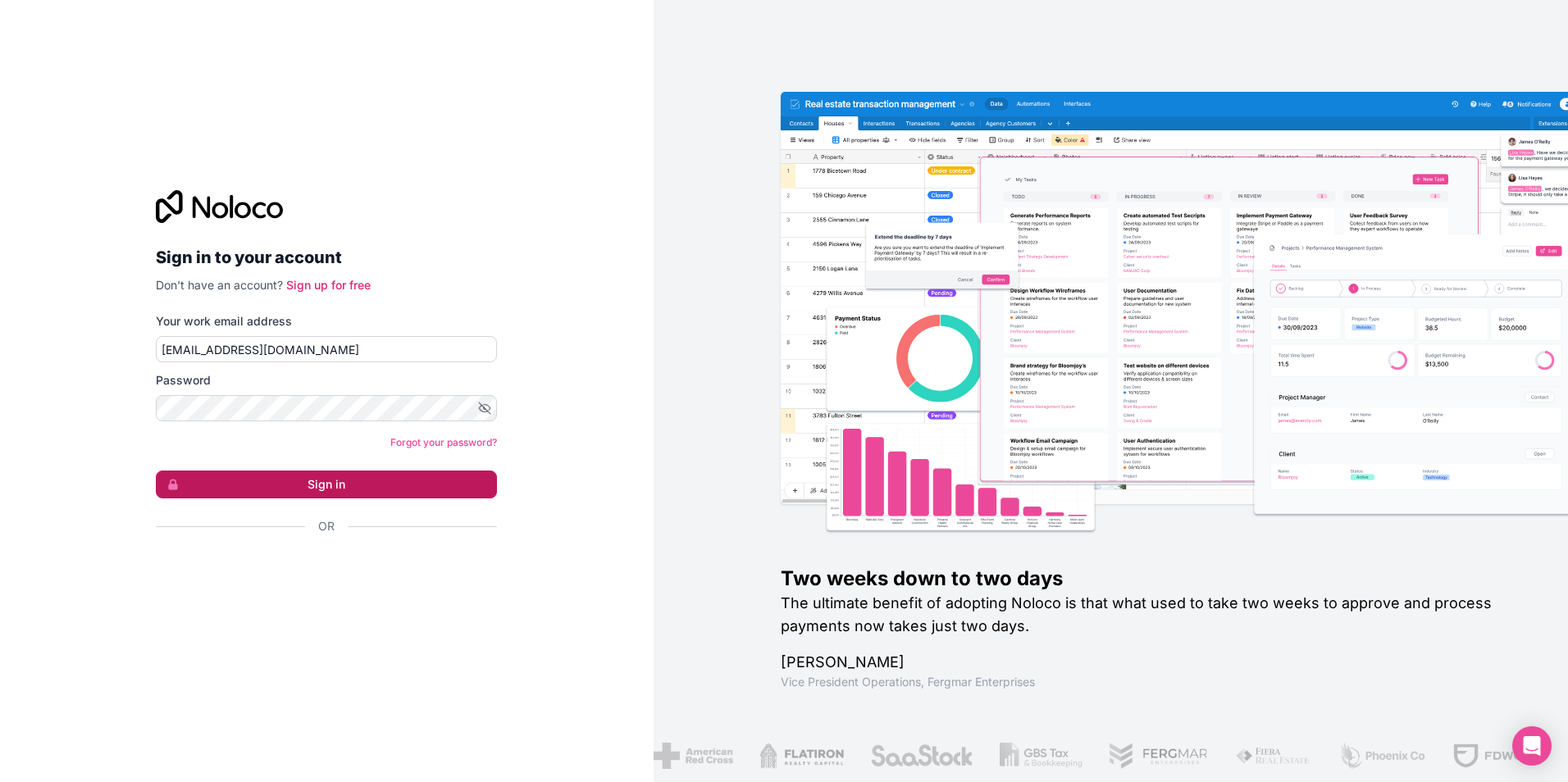 click on "Sign in" at bounding box center [326, 484] 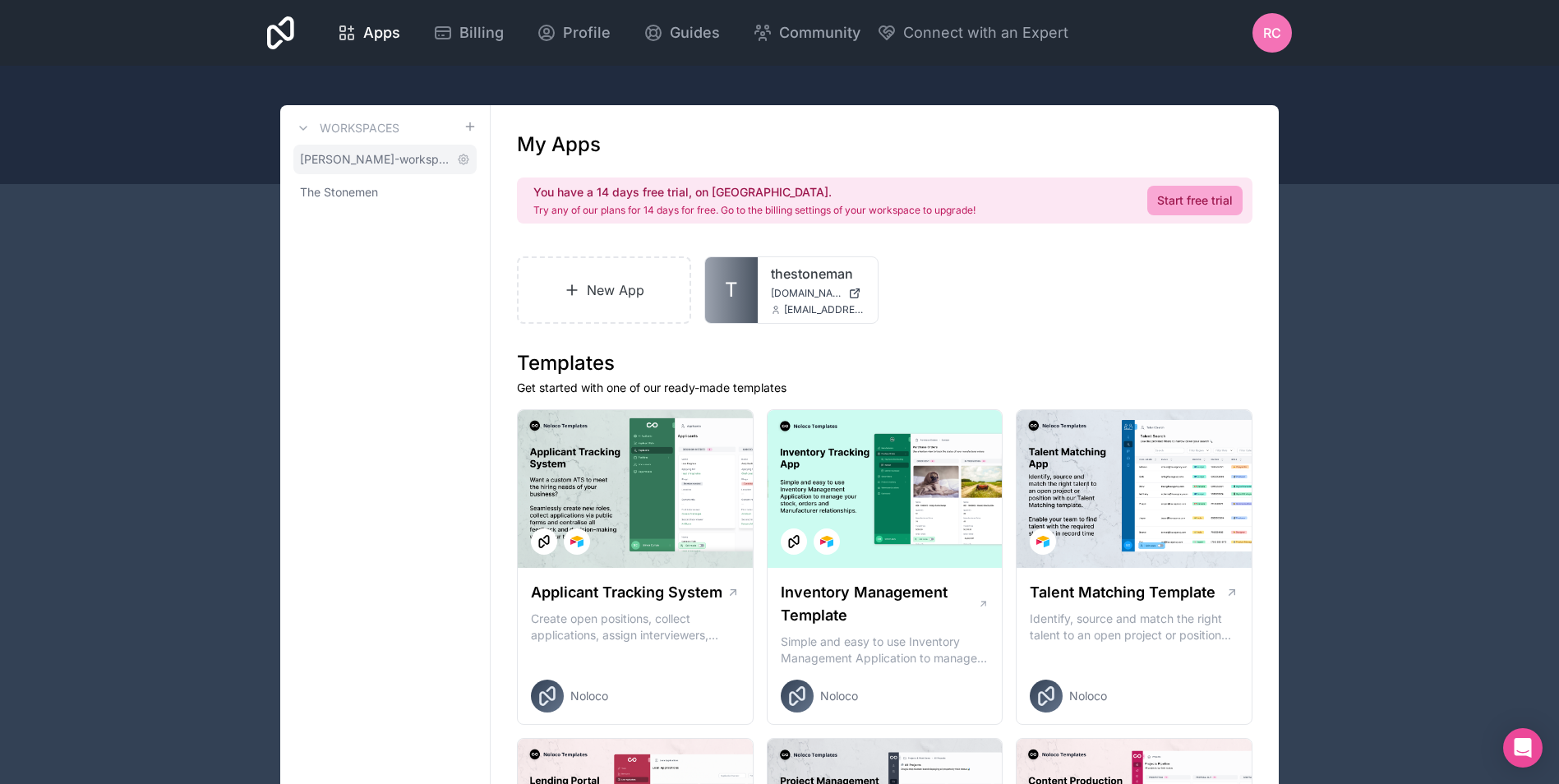 click on "[PERSON_NAME]-workspace" at bounding box center [385, 159] 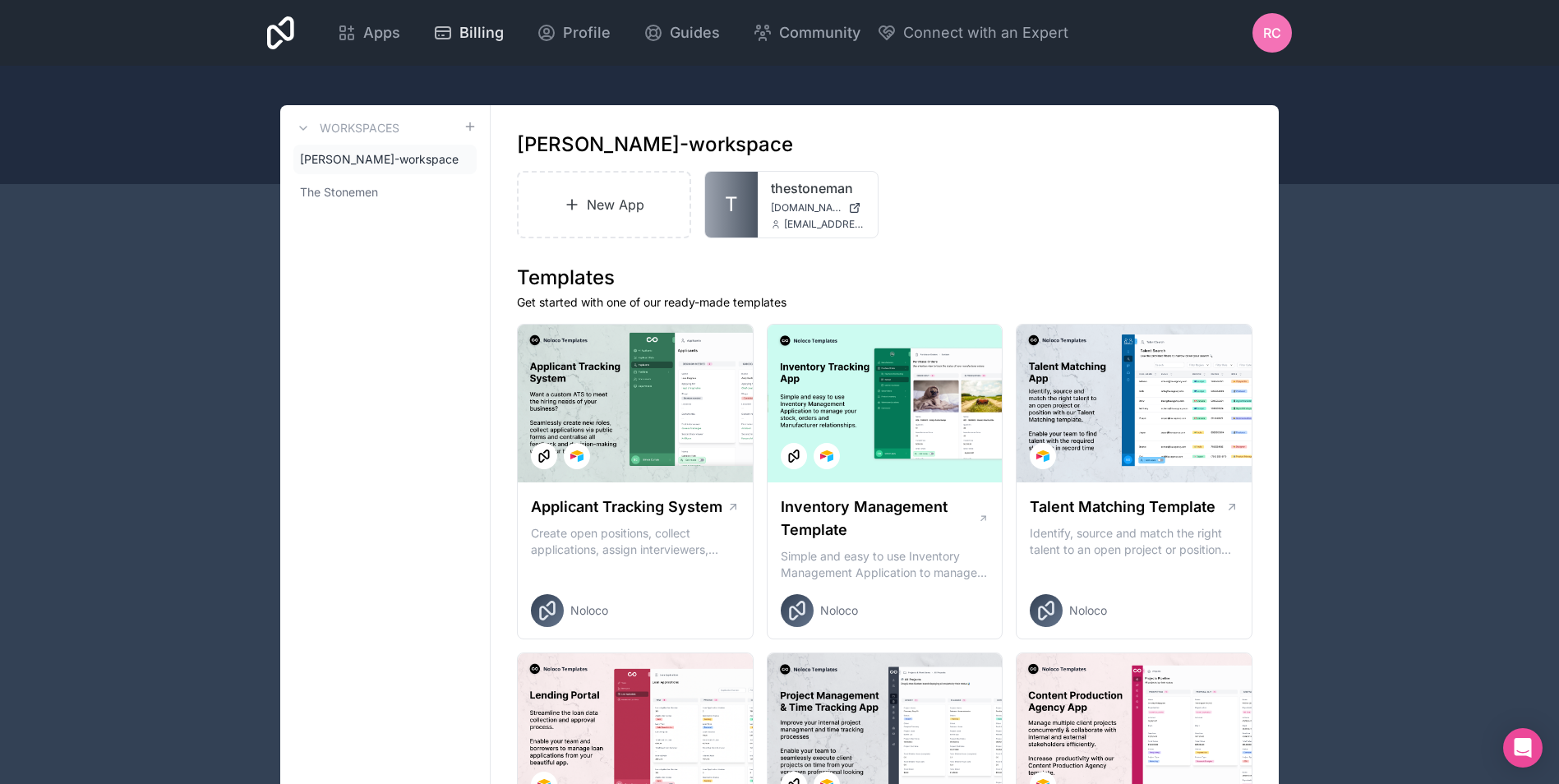 click on "Billing" at bounding box center [468, 33] 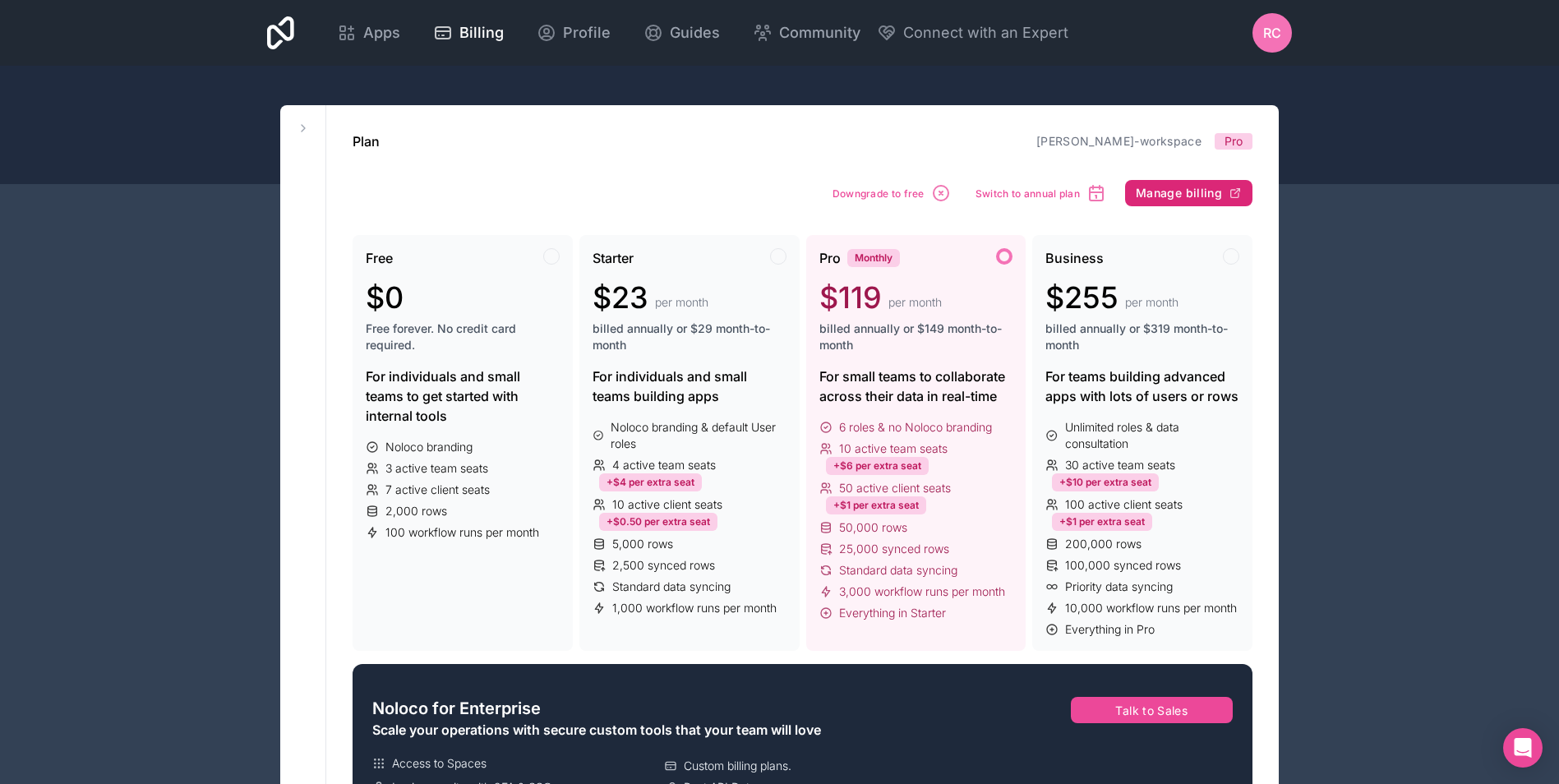 click on "Manage billing" at bounding box center [1178, 193] 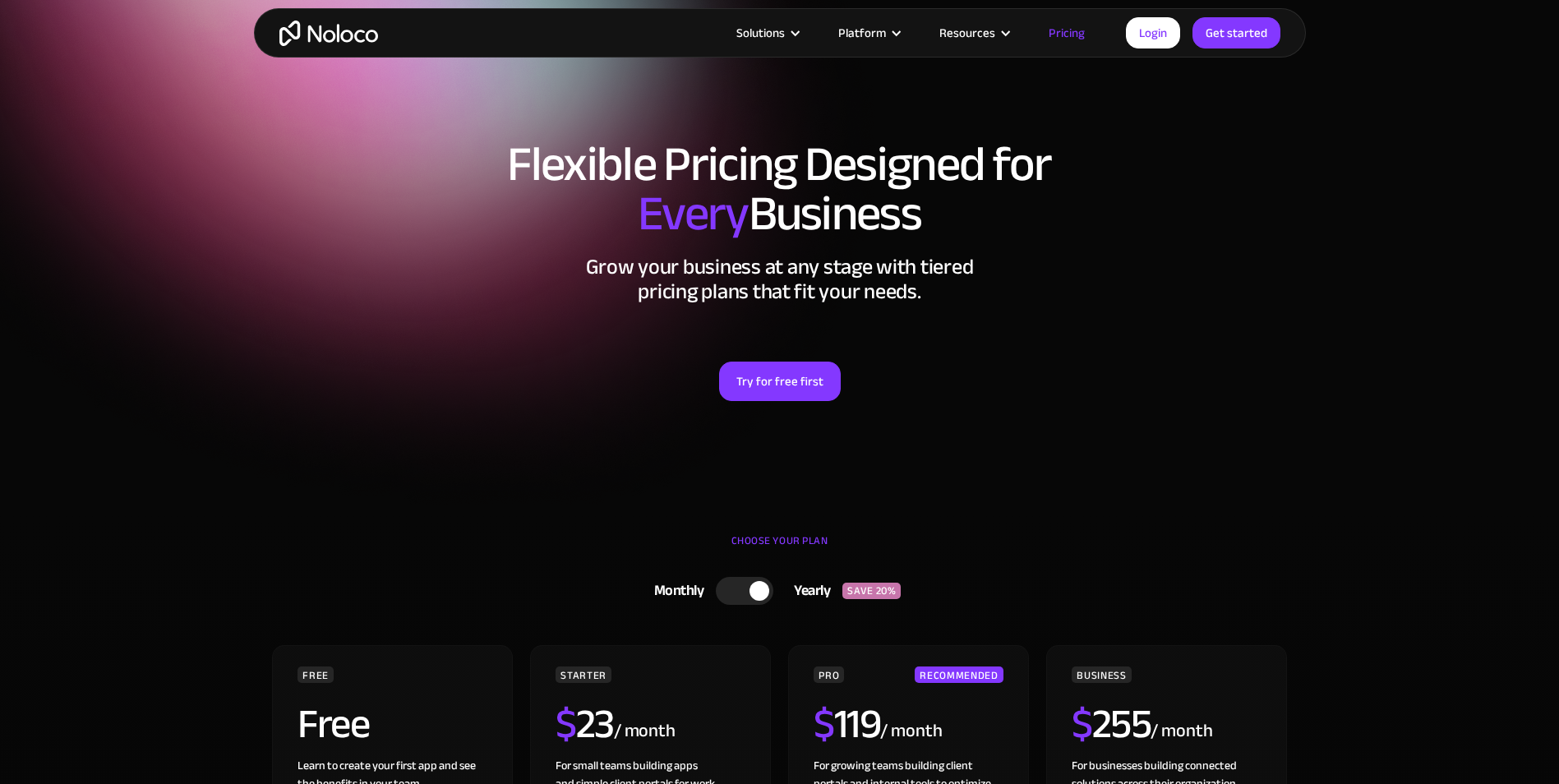 scroll, scrollTop: 2023, scrollLeft: 0, axis: vertical 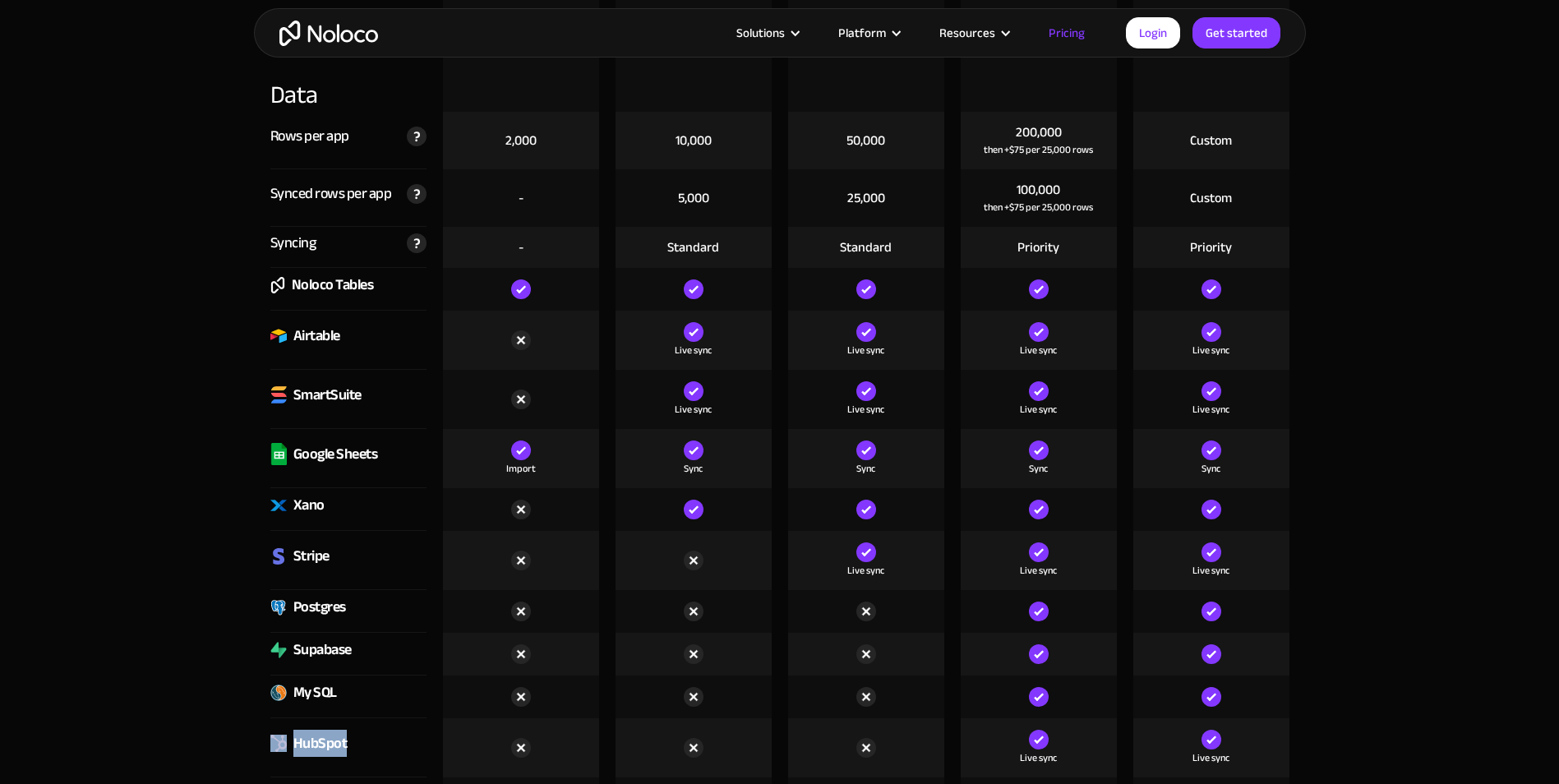 drag, startPoint x: 354, startPoint y: 746, endPoint x: 265, endPoint y: 732, distance: 90.09439 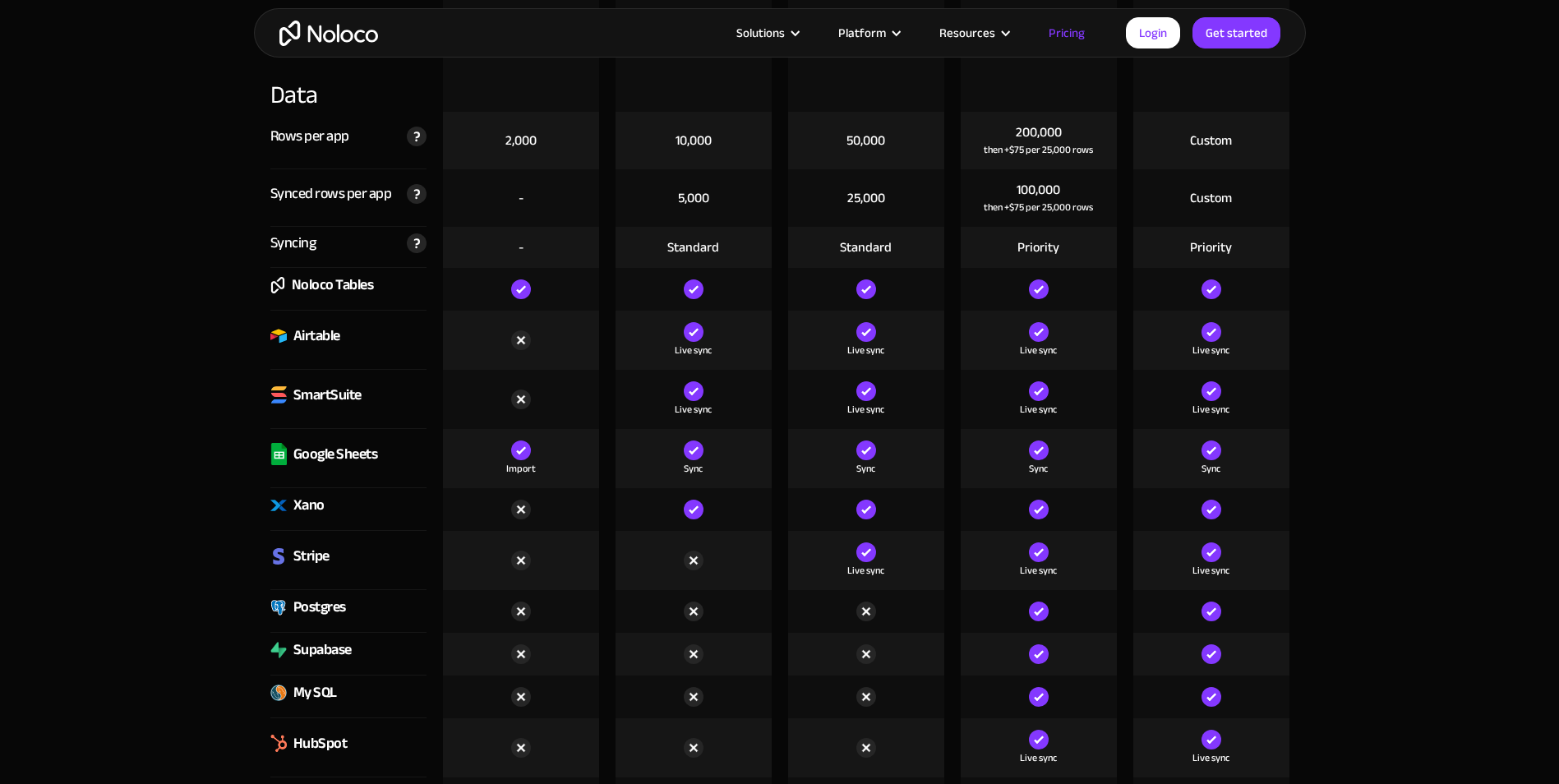 drag, startPoint x: 244, startPoint y: 749, endPoint x: 173, endPoint y: 718, distance: 77.47258 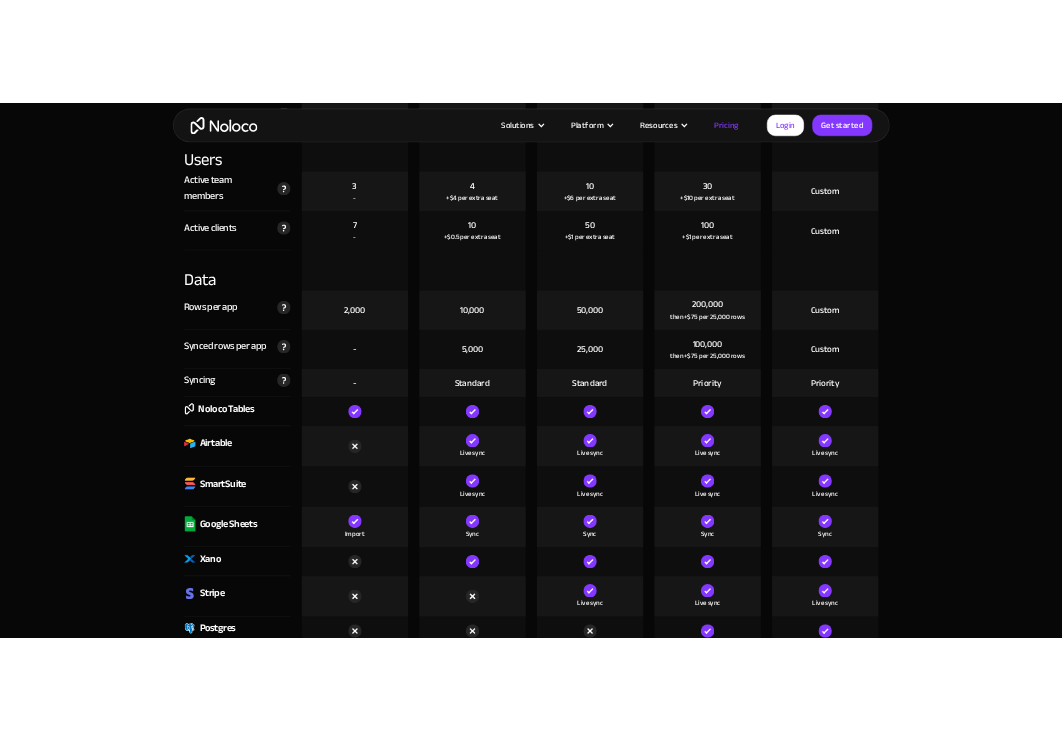 scroll, scrollTop: 2710, scrollLeft: 0, axis: vertical 